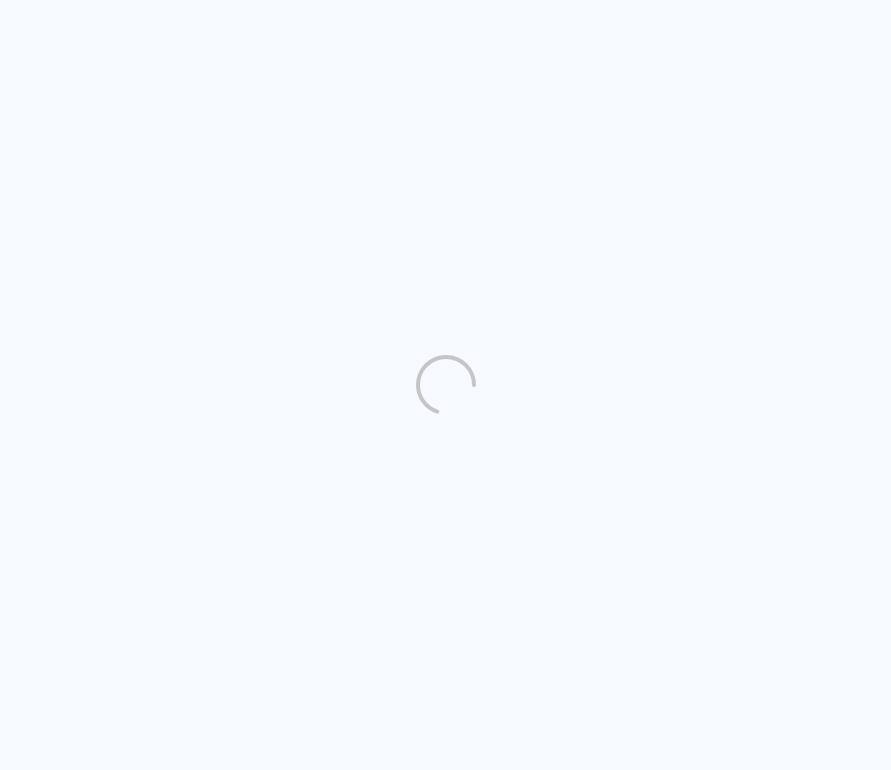 scroll, scrollTop: 0, scrollLeft: 0, axis: both 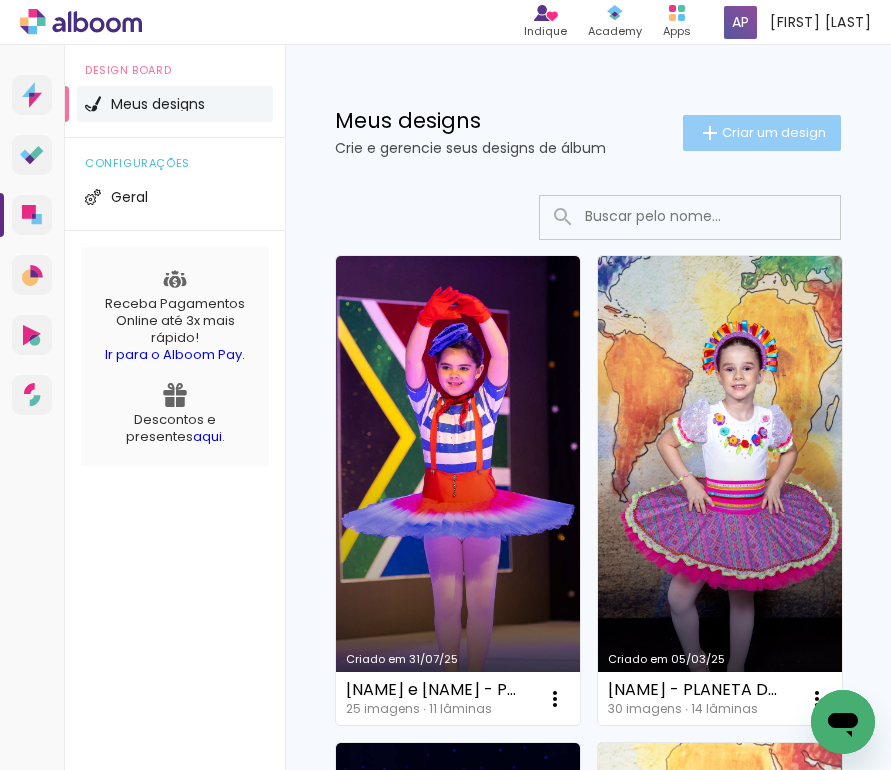 click on "Criar um design" 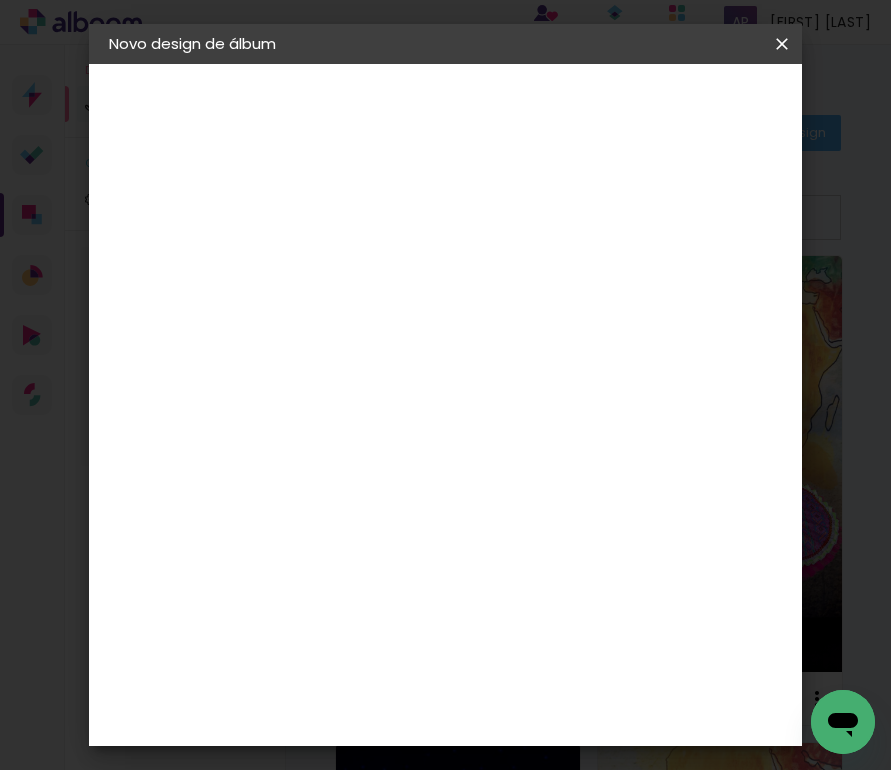 click at bounding box center (436, 268) 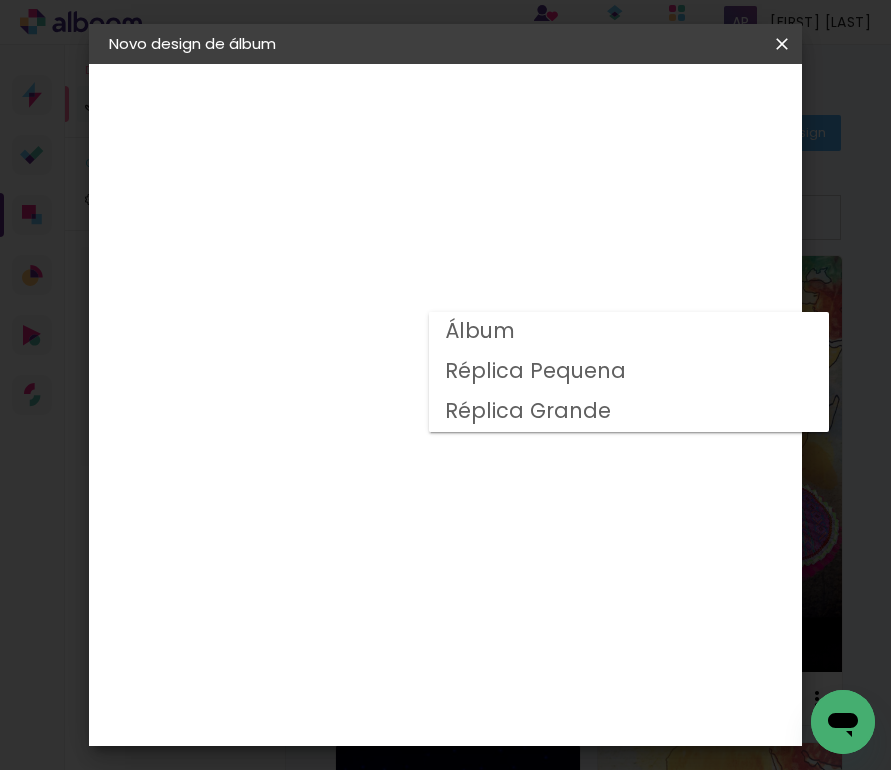 click on "Álbum" at bounding box center [0, 0] 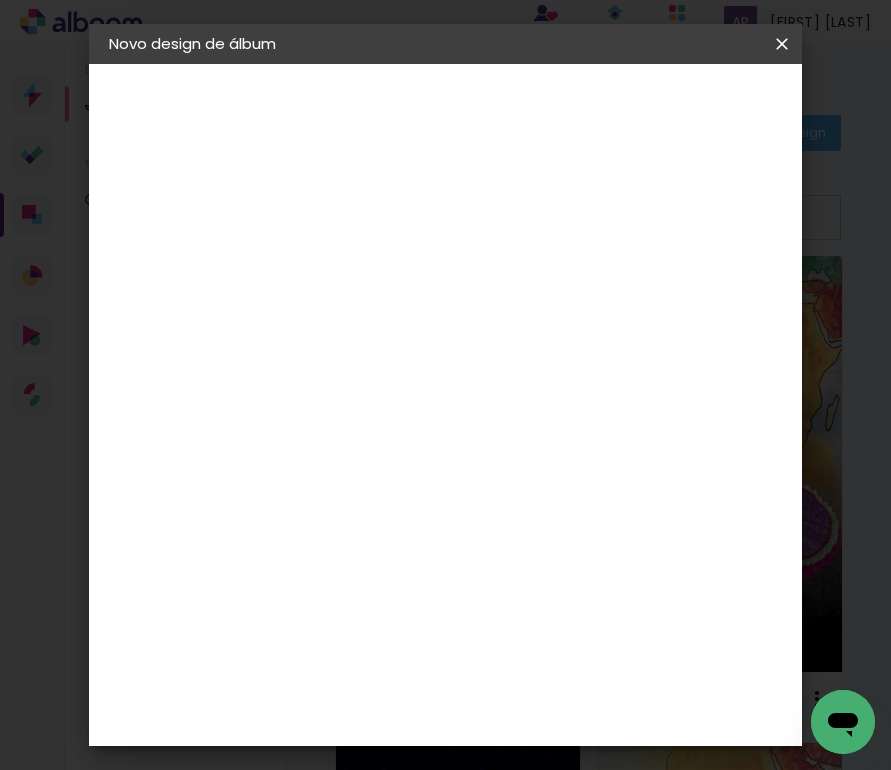 scroll, scrollTop: 487, scrollLeft: 0, axis: vertical 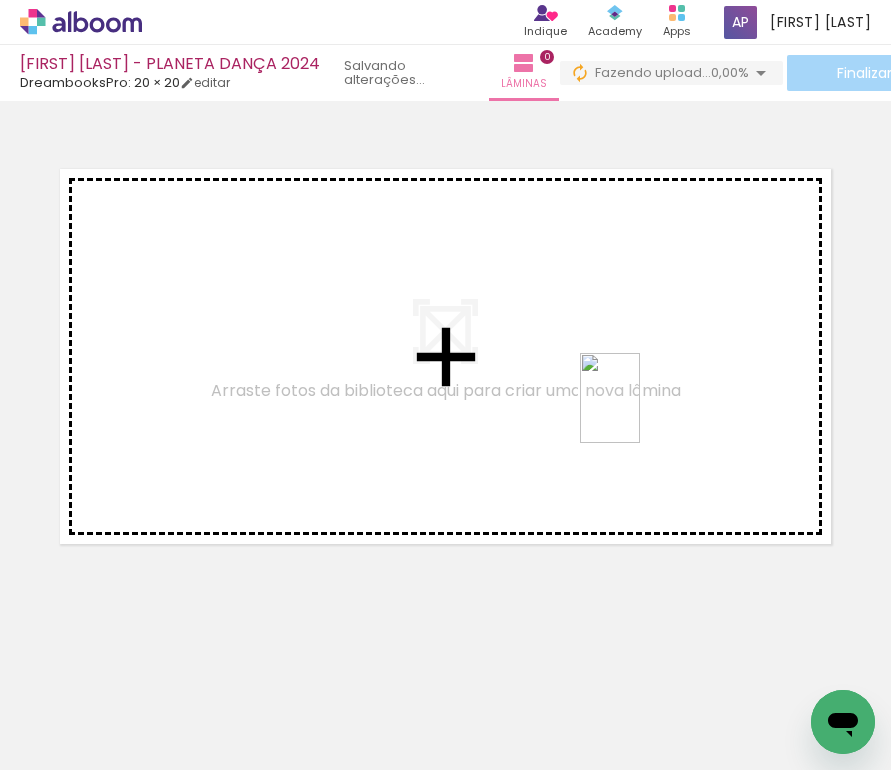 drag, startPoint x: 411, startPoint y: 723, endPoint x: 651, endPoint y: 378, distance: 420.26776 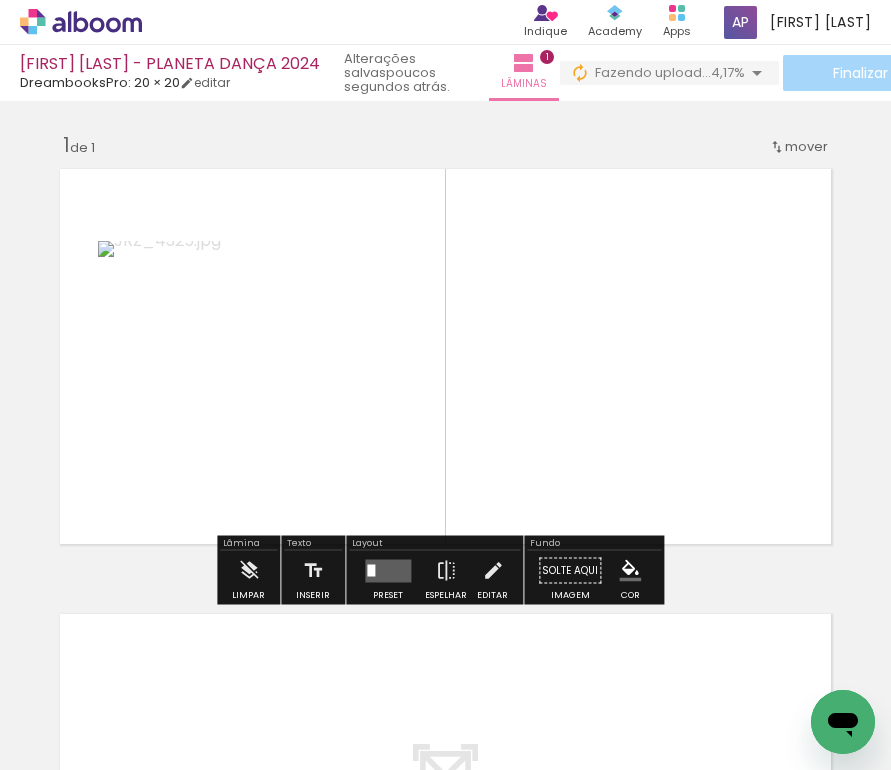 click at bounding box center [388, 570] 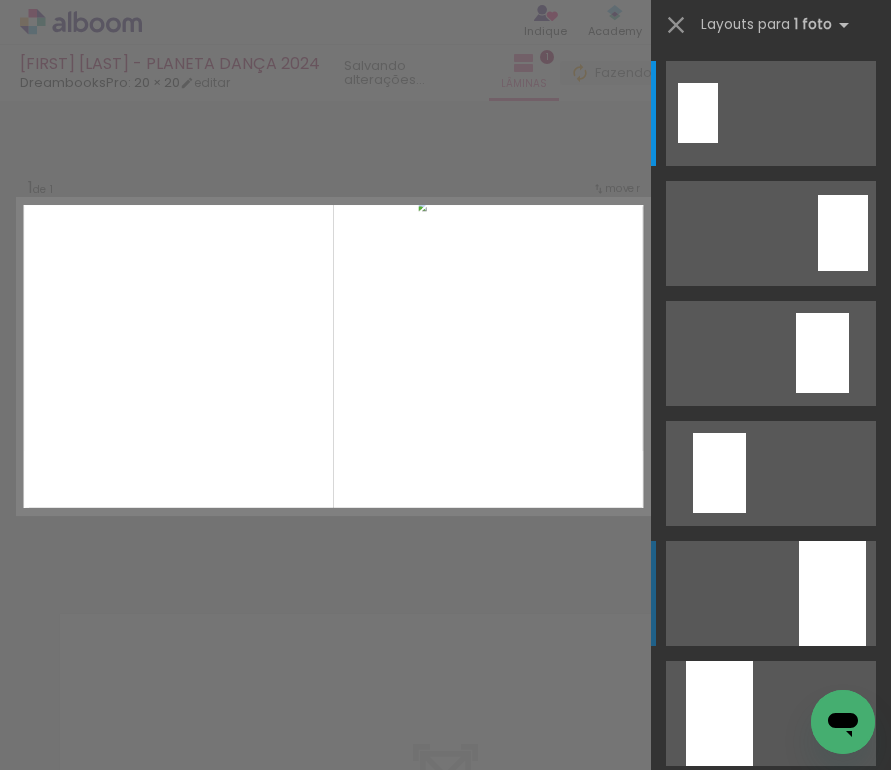 click at bounding box center (832, 593) 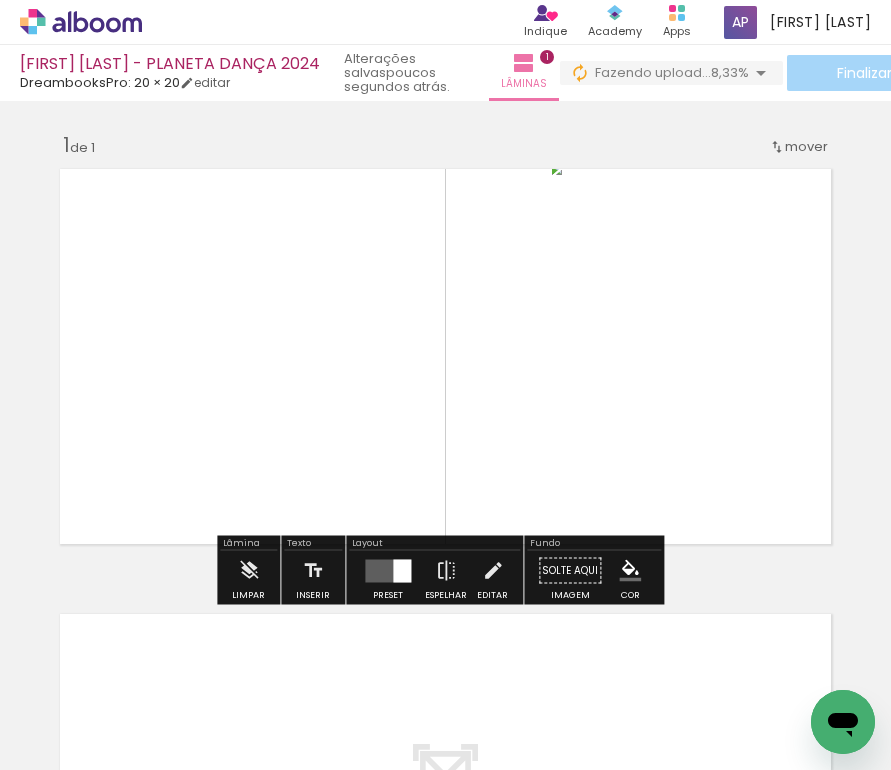 click at bounding box center [402, 570] 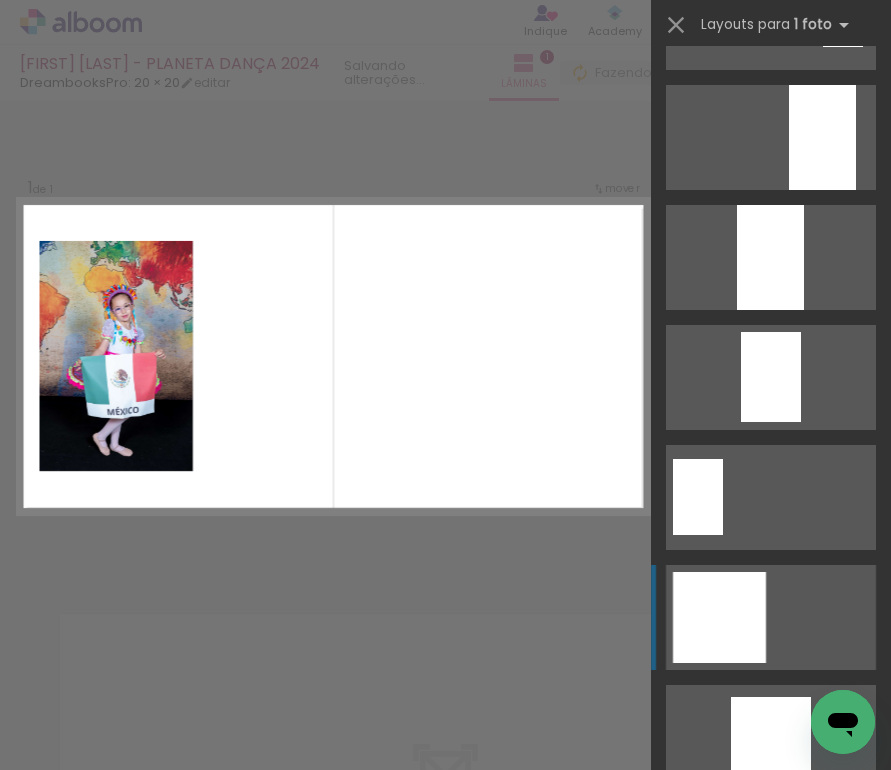 scroll, scrollTop: 131, scrollLeft: 0, axis: vertical 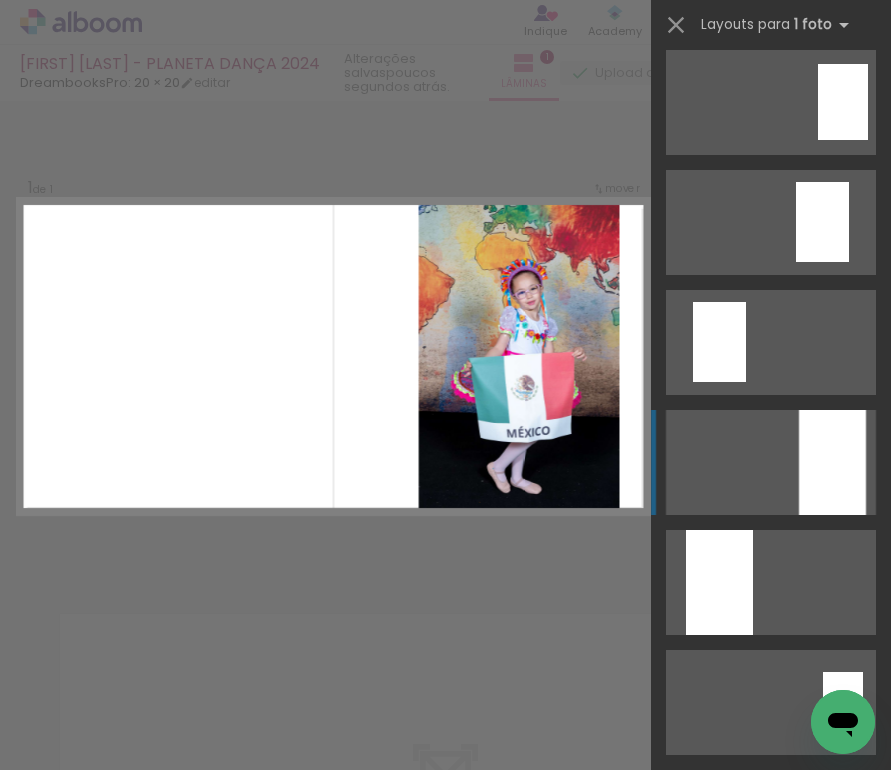 click at bounding box center (832, 462) 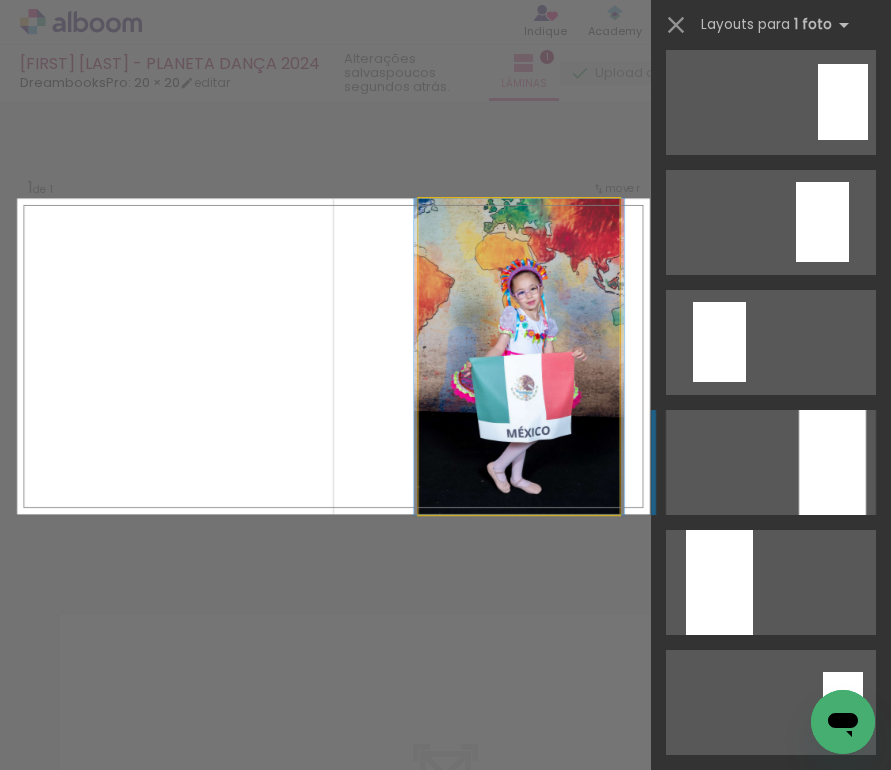 click 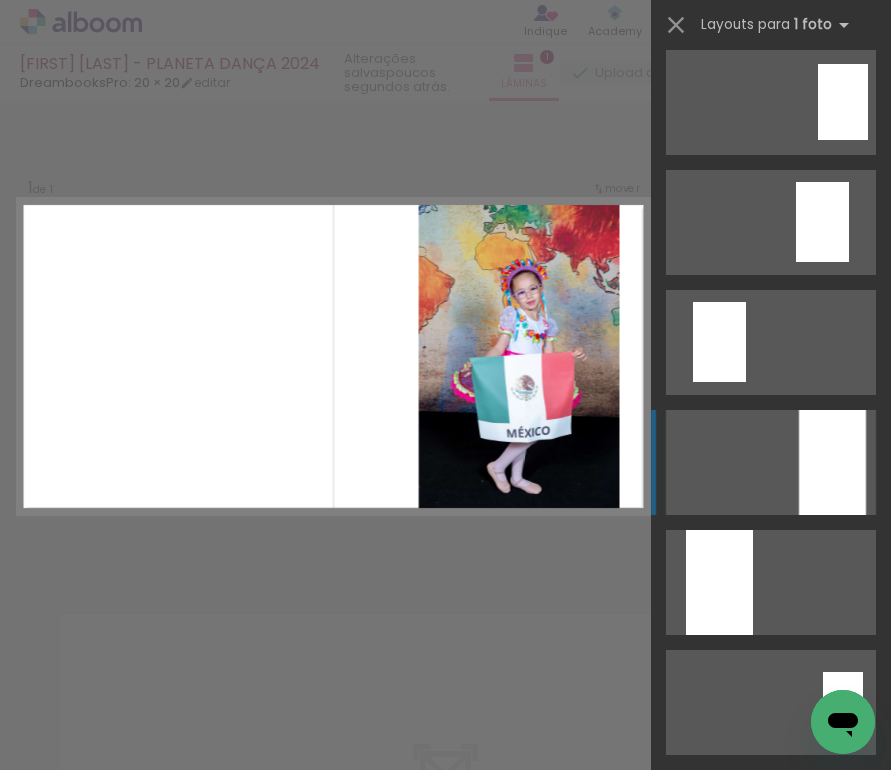 scroll, scrollTop: 480, scrollLeft: 0, axis: vertical 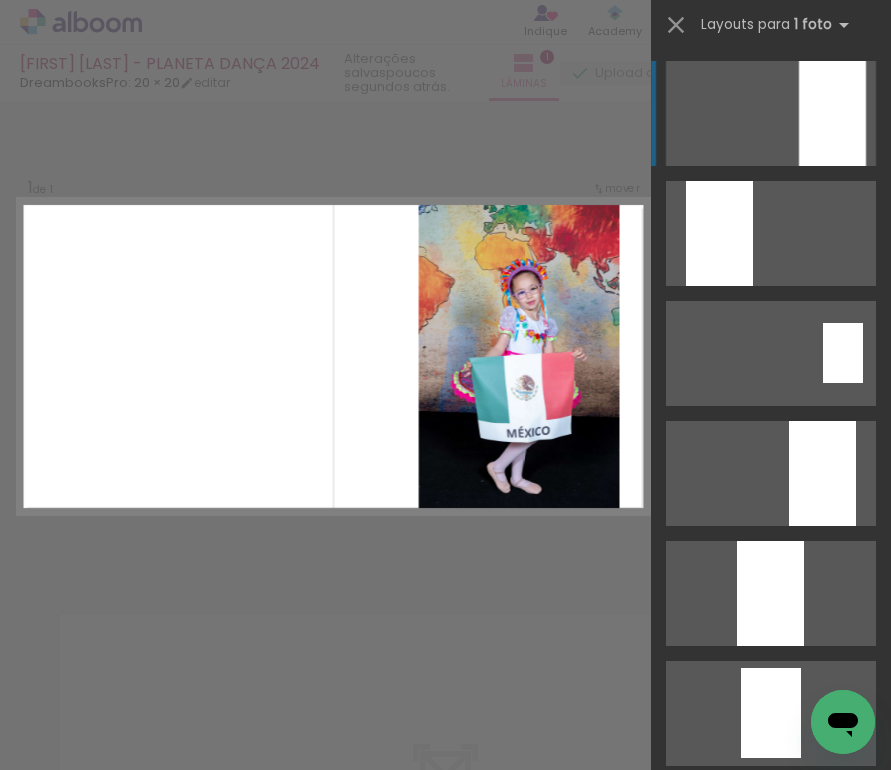 click on "Confirmar Cancelar" at bounding box center [445, 570] 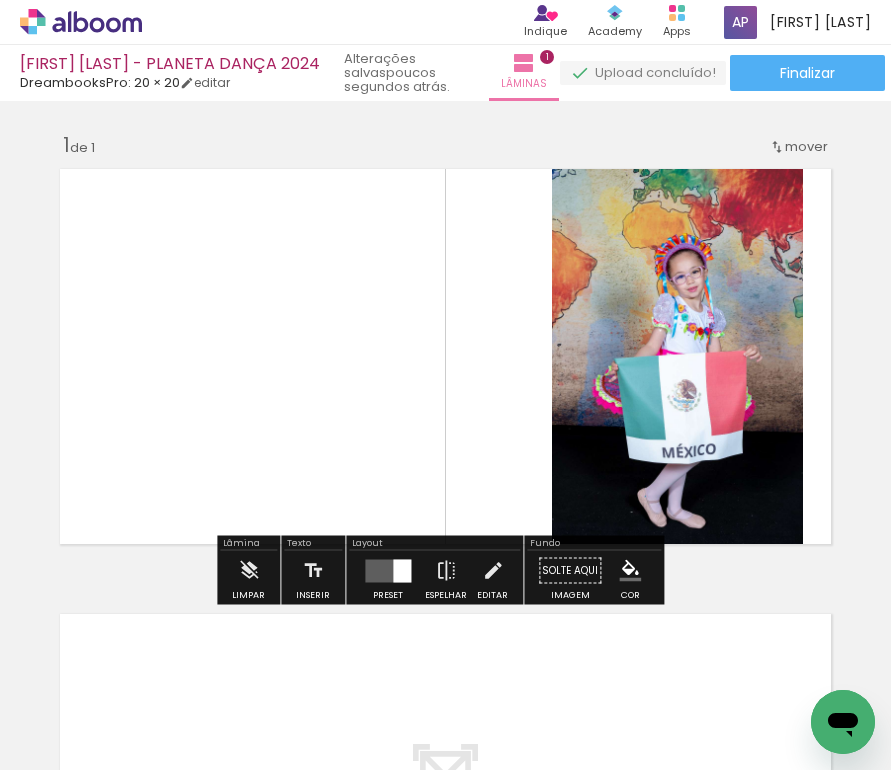 click on "Layout" at bounding box center [434, 545] 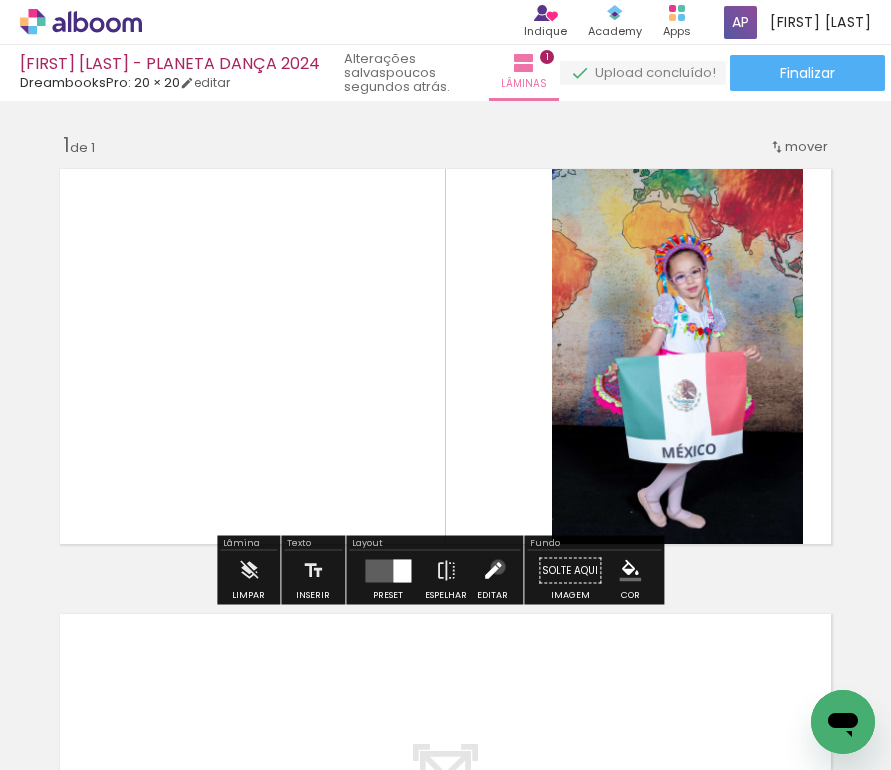 click at bounding box center [493, 571] 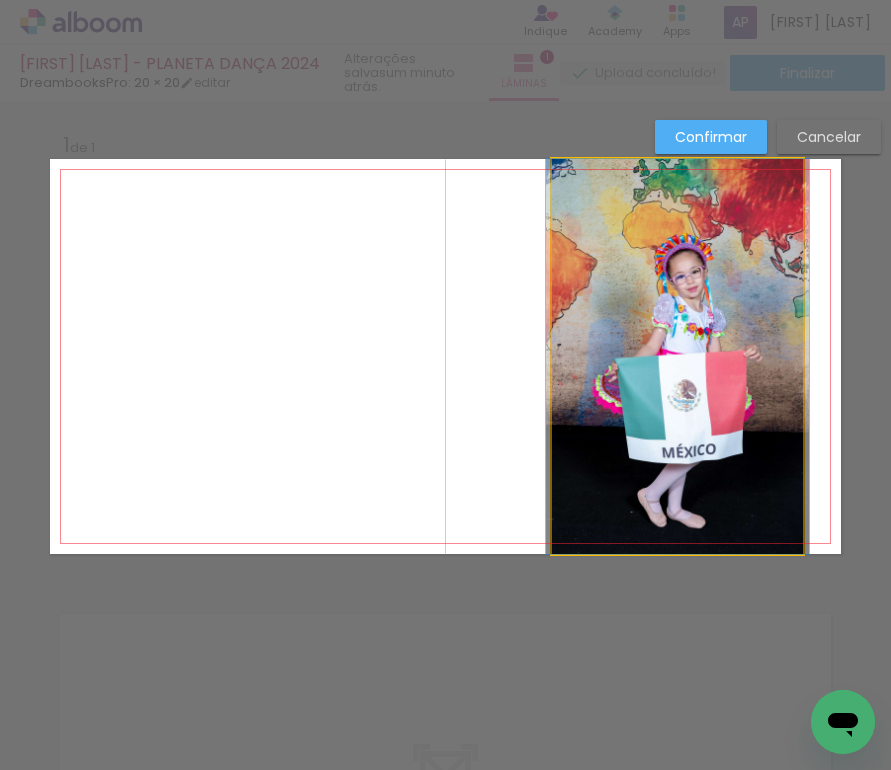 click 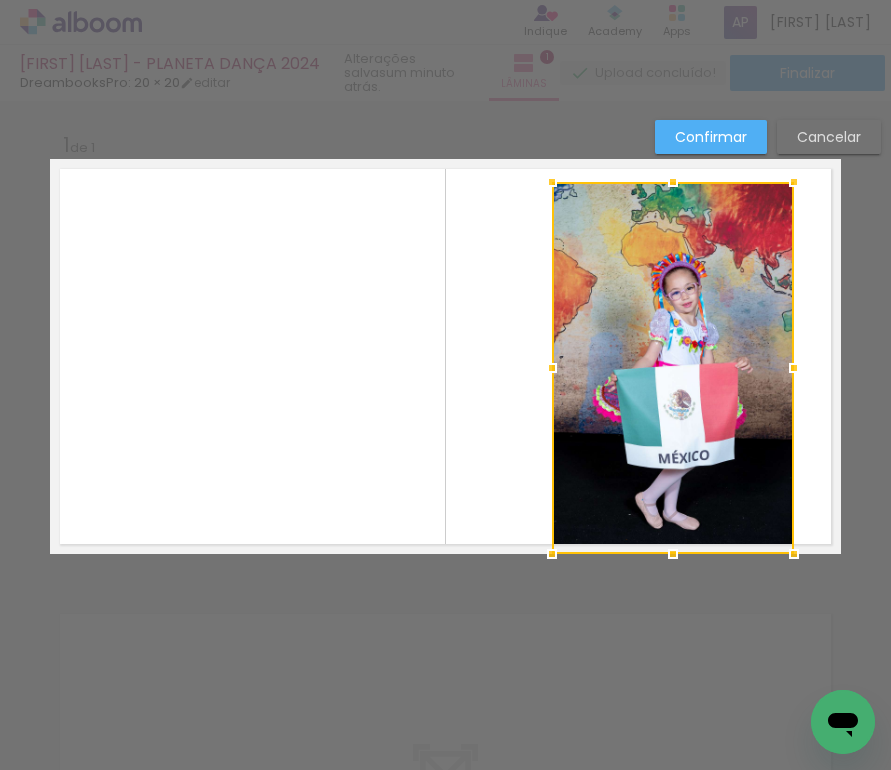 drag, startPoint x: 794, startPoint y: 158, endPoint x: 785, endPoint y: 181, distance: 24.698177 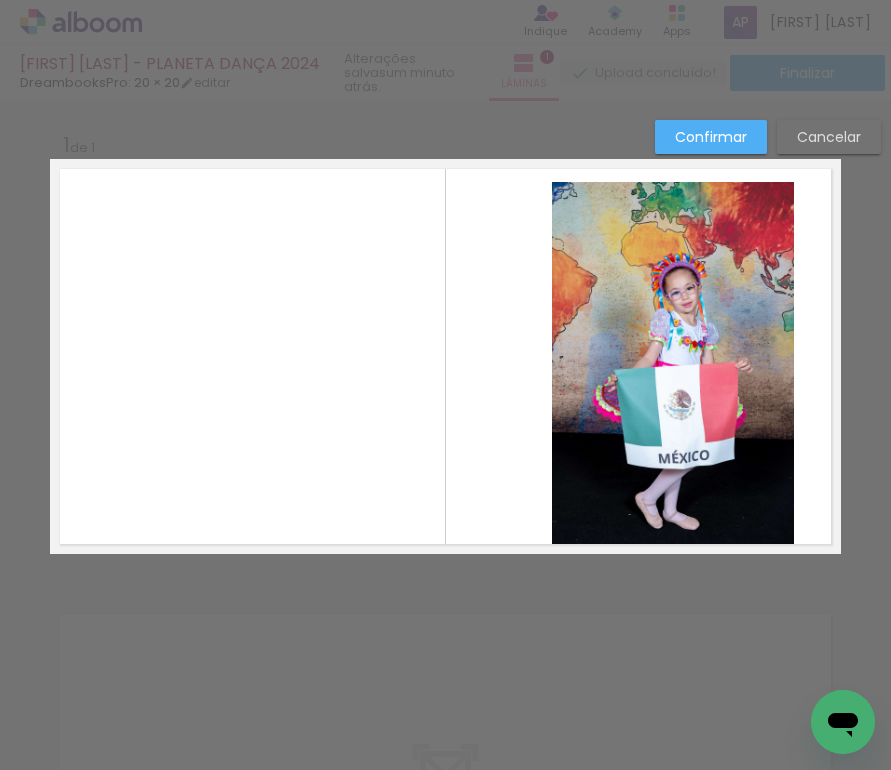 click at bounding box center (445, 356) 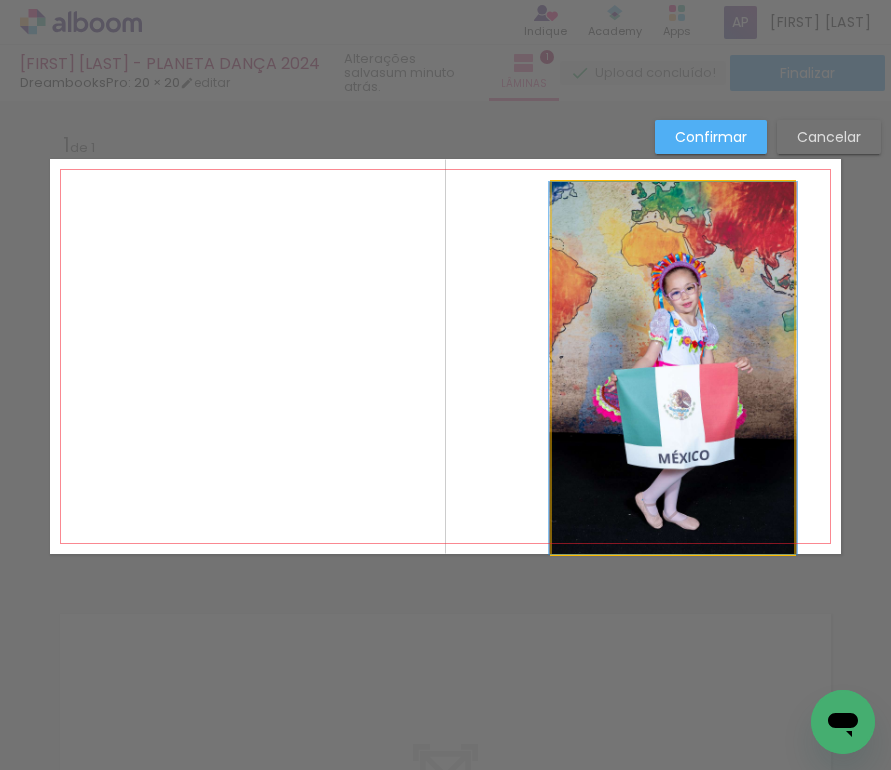 click 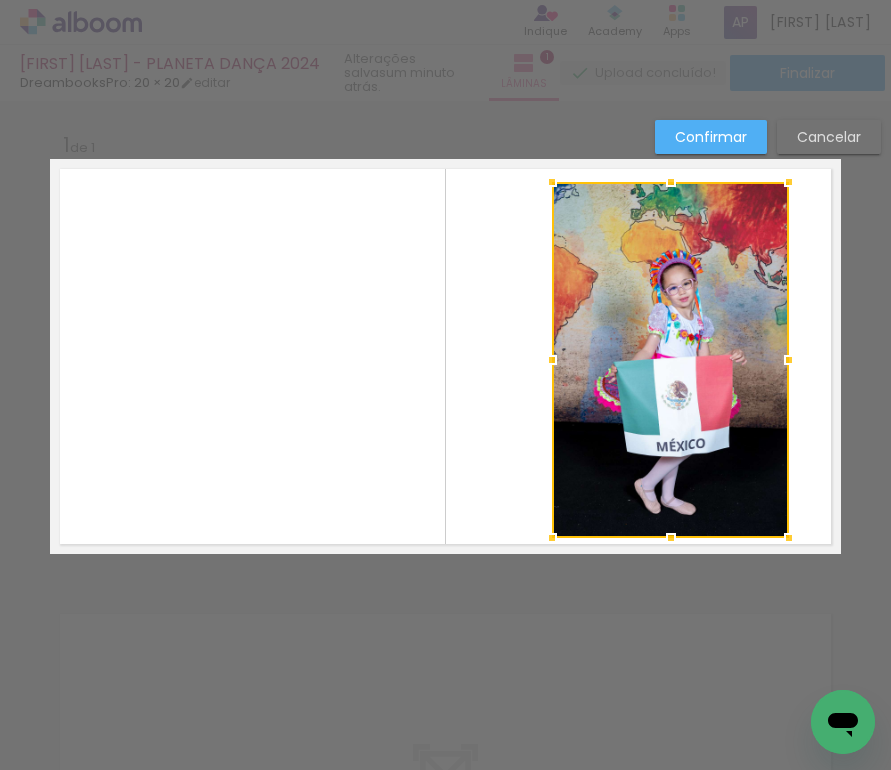drag, startPoint x: 783, startPoint y: 554, endPoint x: 778, endPoint y: 537, distance: 17.720045 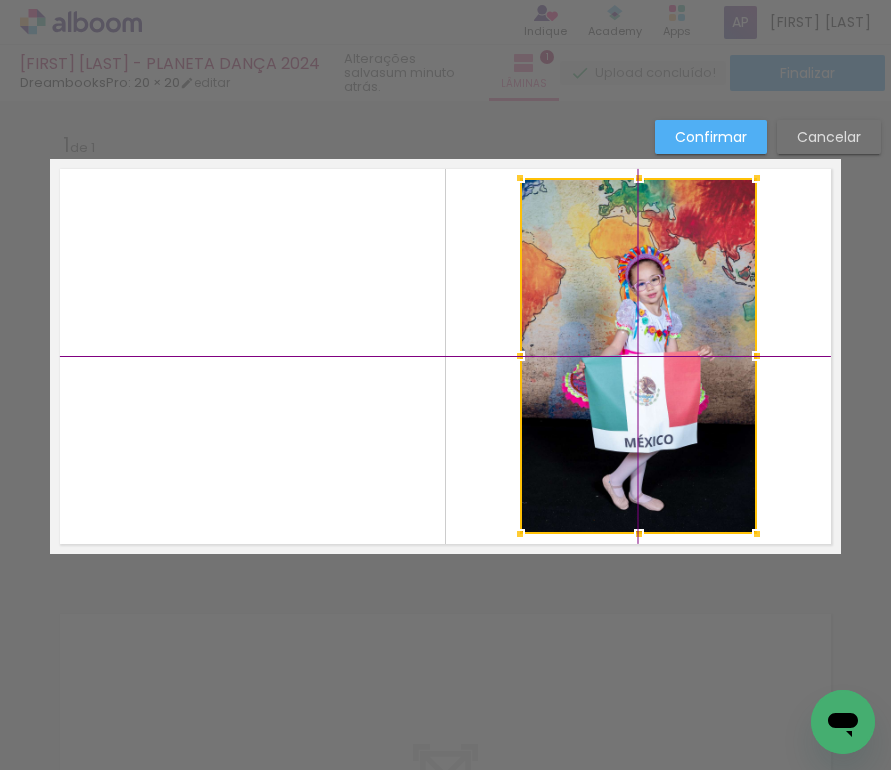 drag, startPoint x: 639, startPoint y: 399, endPoint x: 606, endPoint y: 400, distance: 33.01515 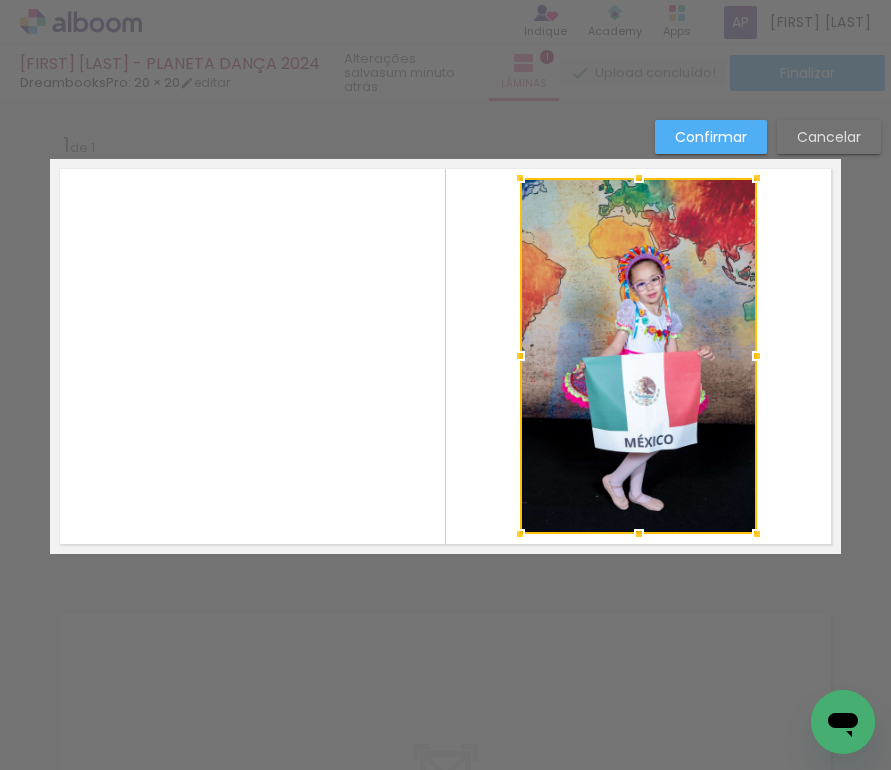 click at bounding box center [445, 356] 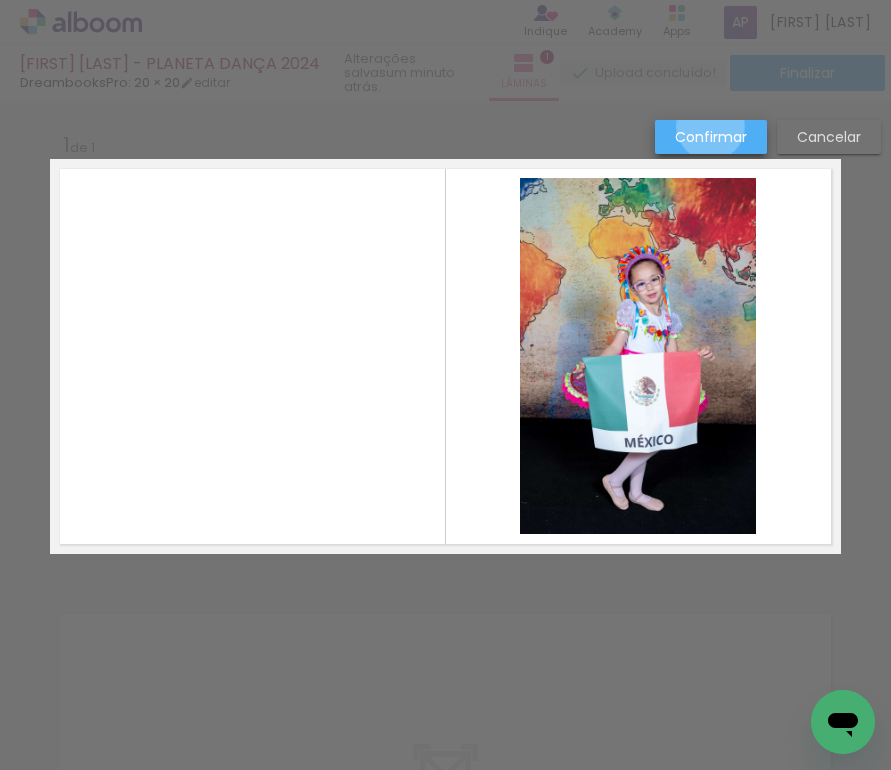 click on "Confirmar" at bounding box center [0, 0] 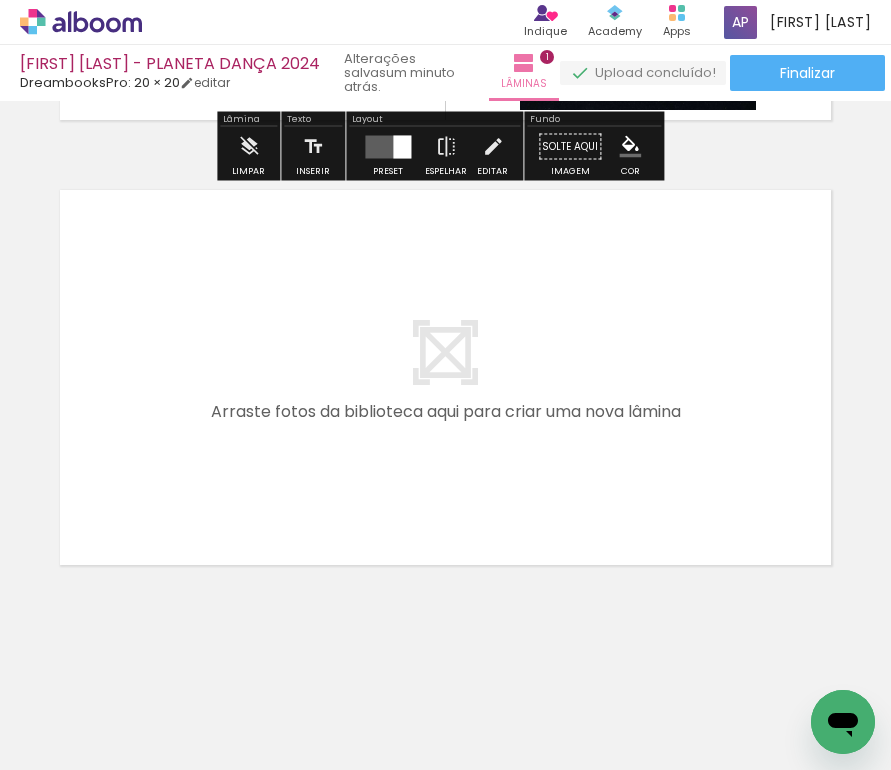 drag, startPoint x: 299, startPoint y: 722, endPoint x: 370, endPoint y: 501, distance: 232.12497 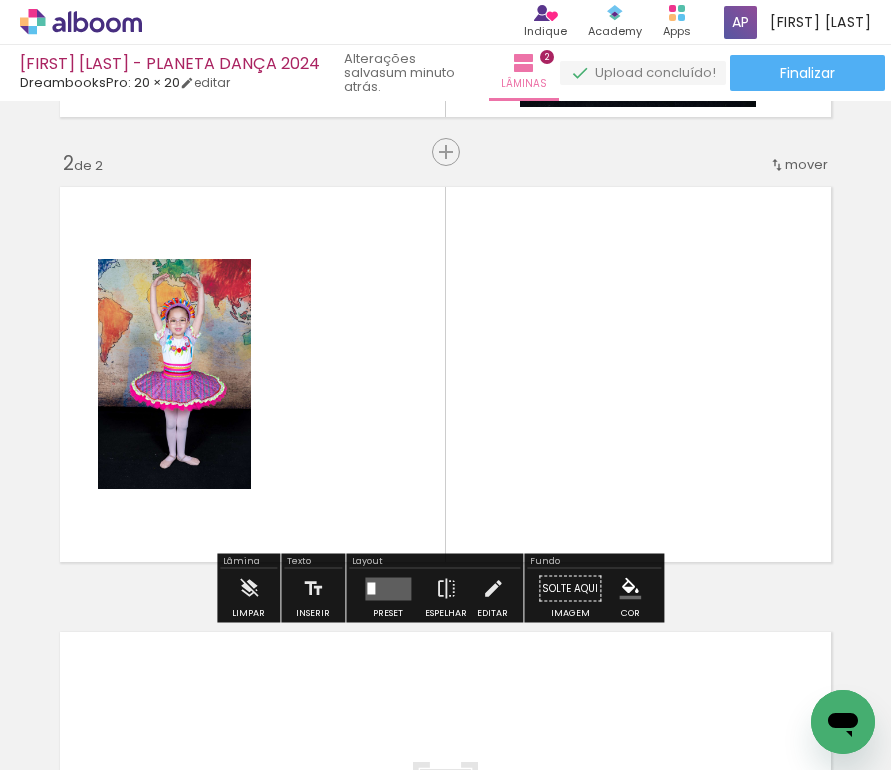 scroll, scrollTop: 428, scrollLeft: 0, axis: vertical 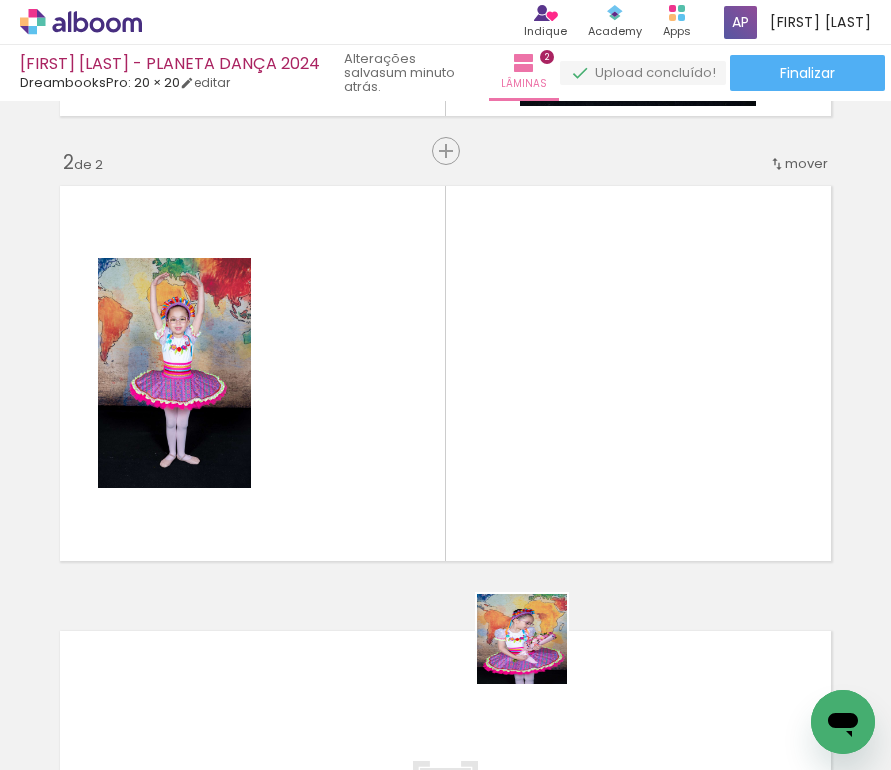 drag, startPoint x: 537, startPoint y: 654, endPoint x: 538, endPoint y: 476, distance: 178.0028 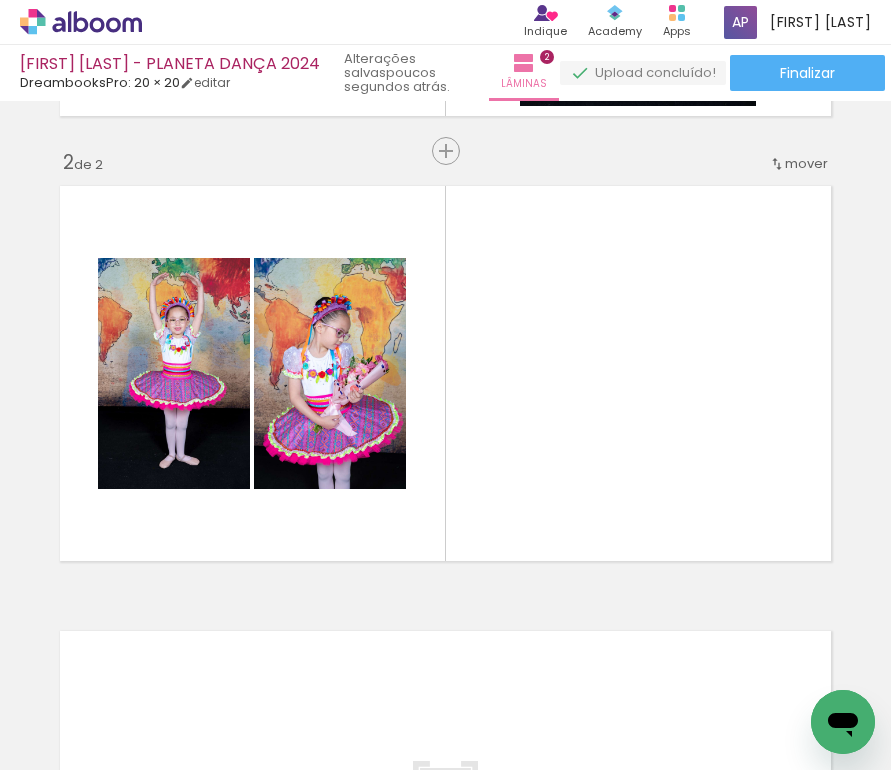 scroll, scrollTop: 0, scrollLeft: 831, axis: horizontal 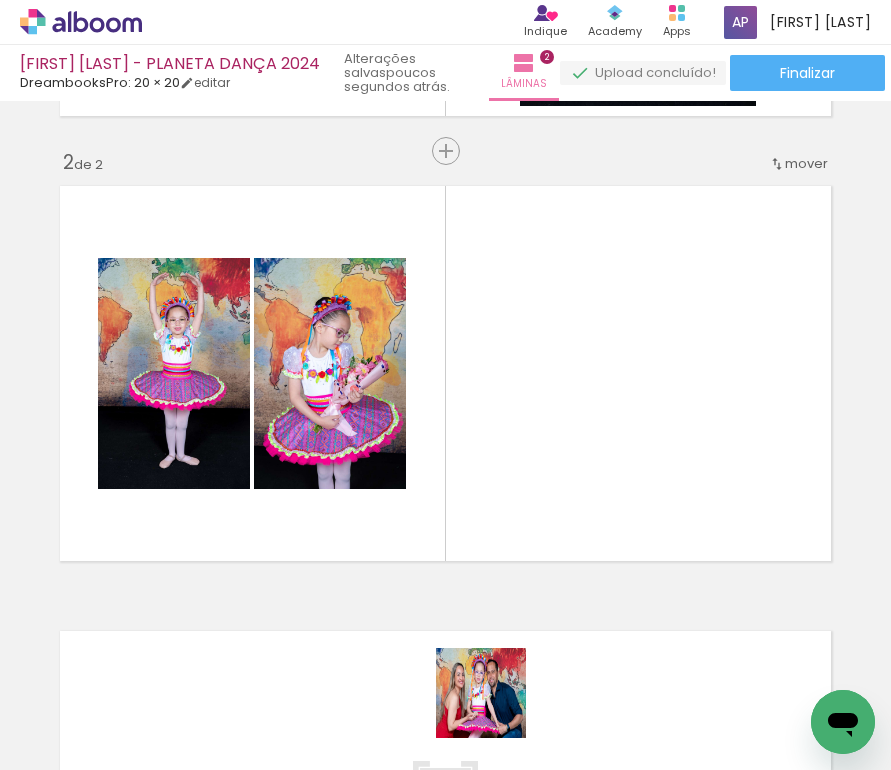 drag, startPoint x: 488, startPoint y: 718, endPoint x: 639, endPoint y: 411, distance: 342.1257 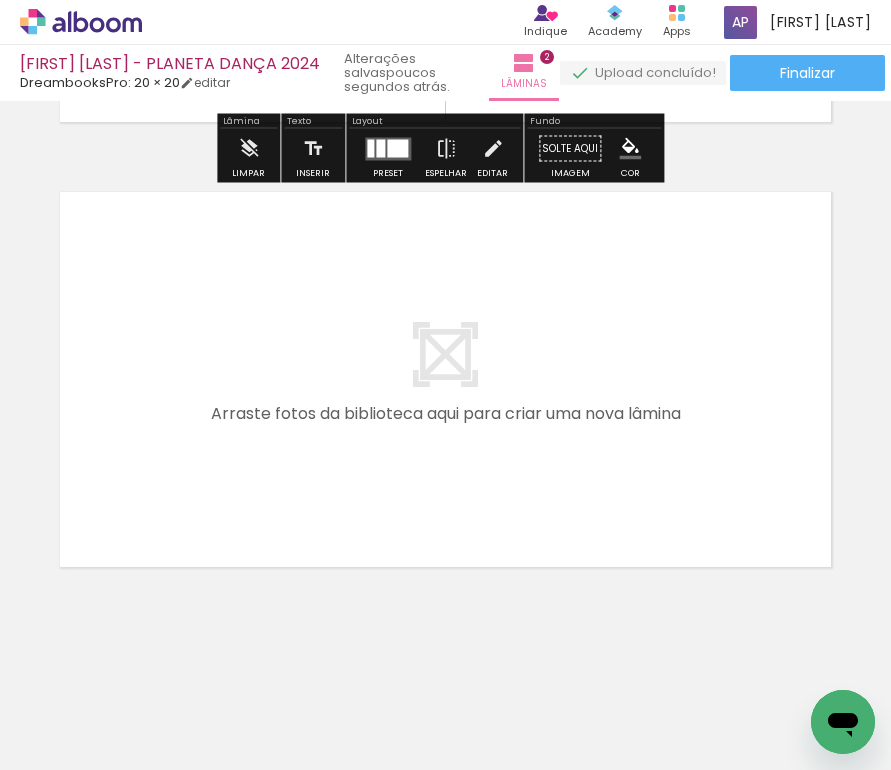 scroll, scrollTop: 869, scrollLeft: 0, axis: vertical 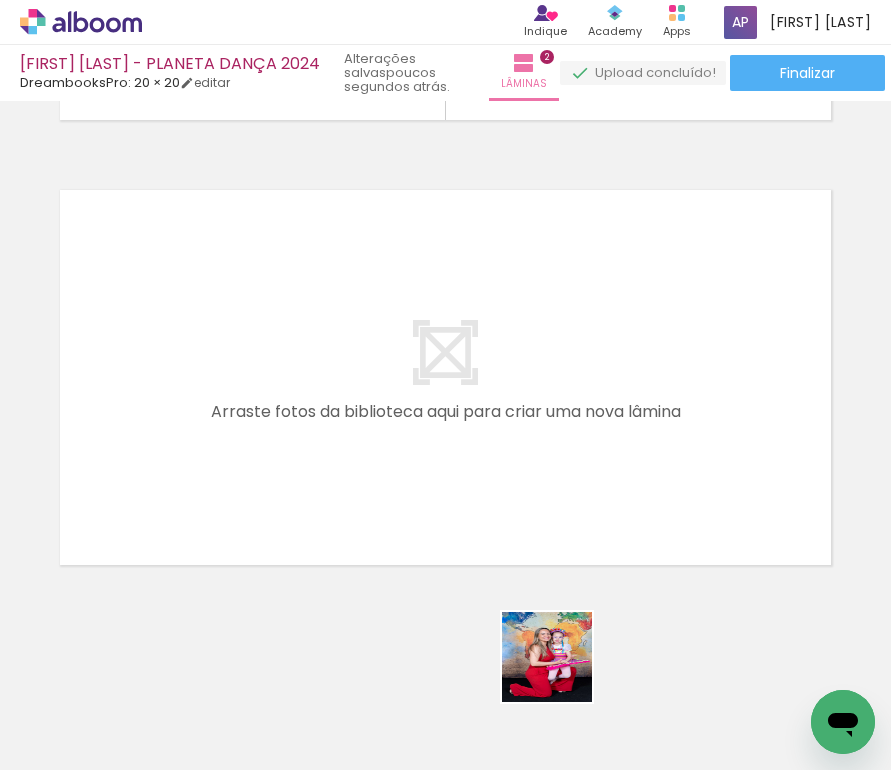 drag, startPoint x: 621, startPoint y: 711, endPoint x: 342, endPoint y: 531, distance: 332.0256 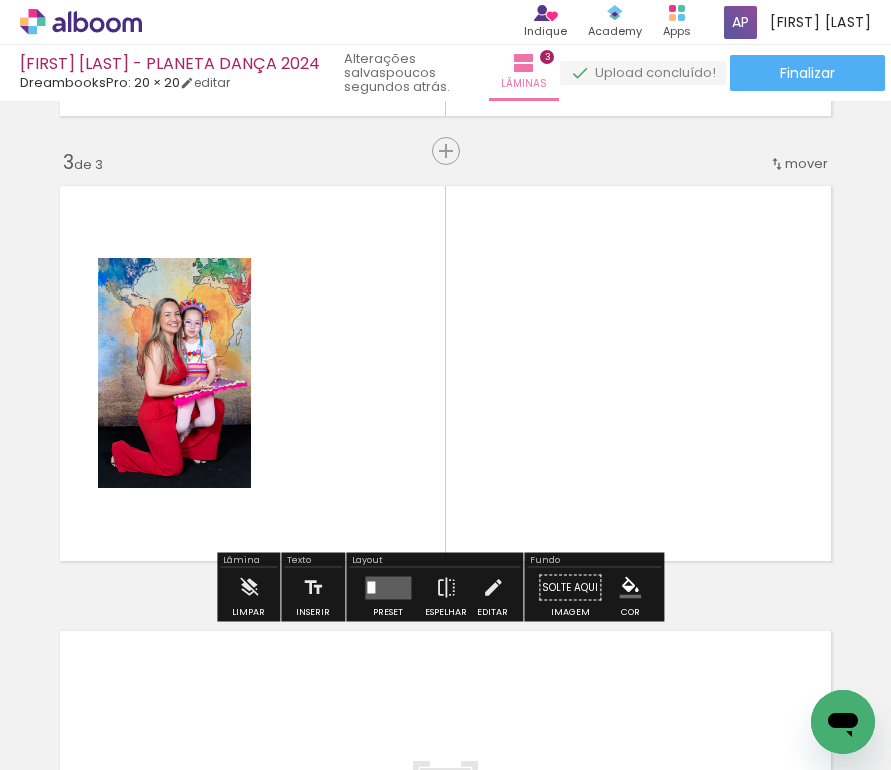 scroll, scrollTop: 873, scrollLeft: 0, axis: vertical 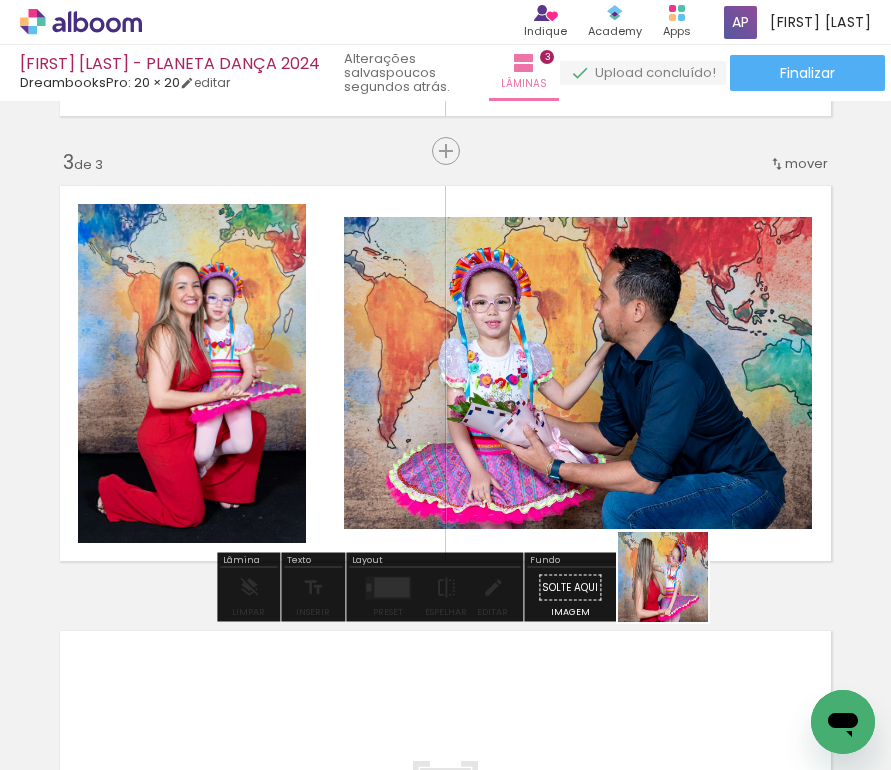 drag, startPoint x: 732, startPoint y: 731, endPoint x: 639, endPoint y: 512, distance: 237.92856 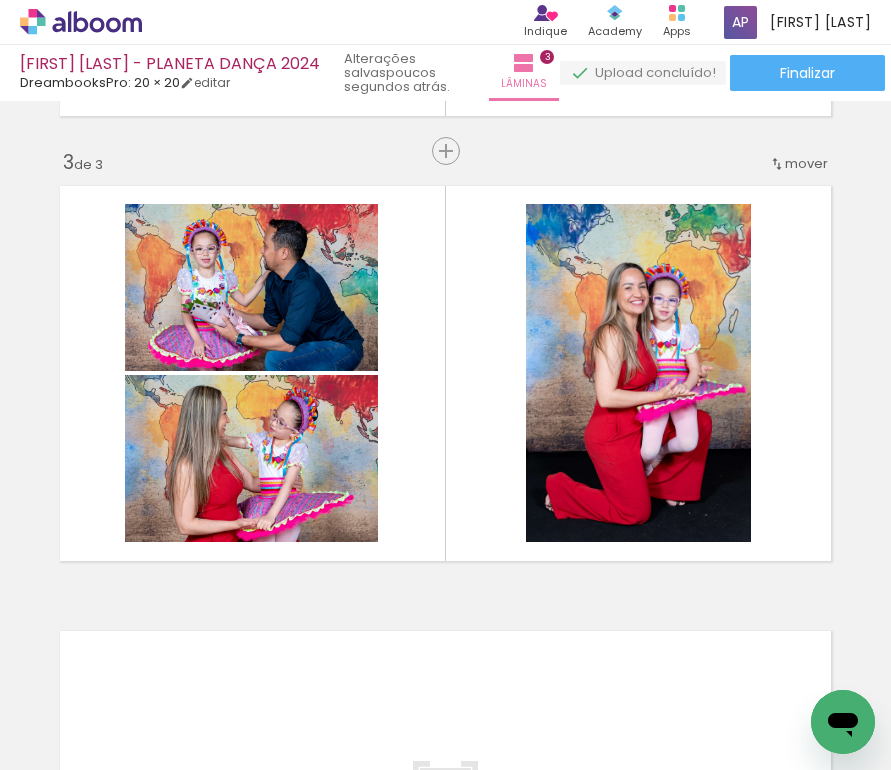scroll, scrollTop: 0, scrollLeft: 1967, axis: horizontal 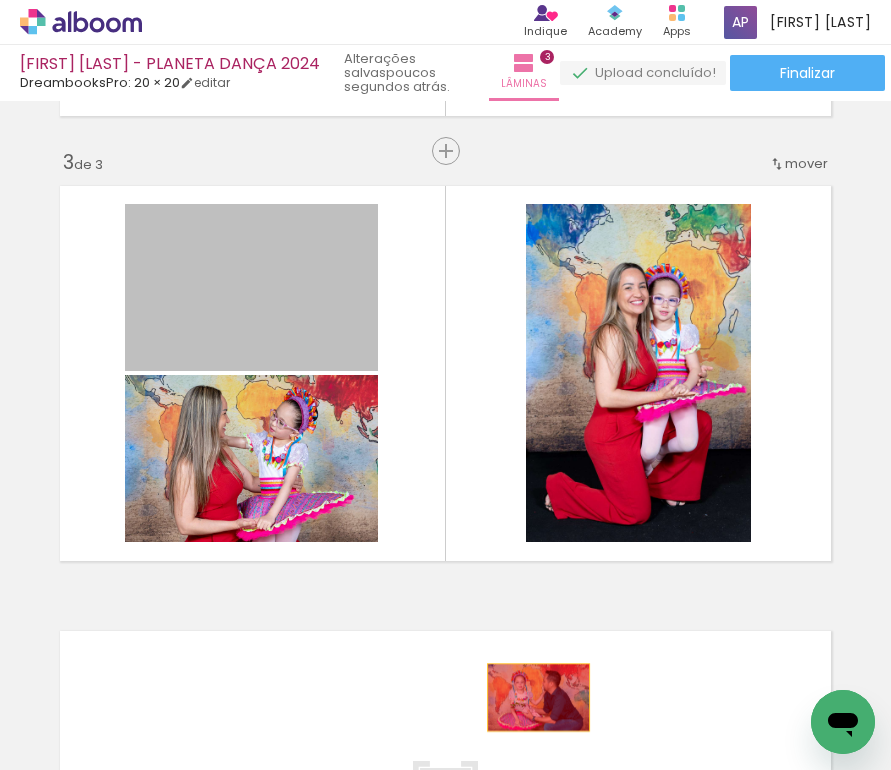 drag, startPoint x: 268, startPoint y: 312, endPoint x: 539, endPoint y: 715, distance: 485.6439 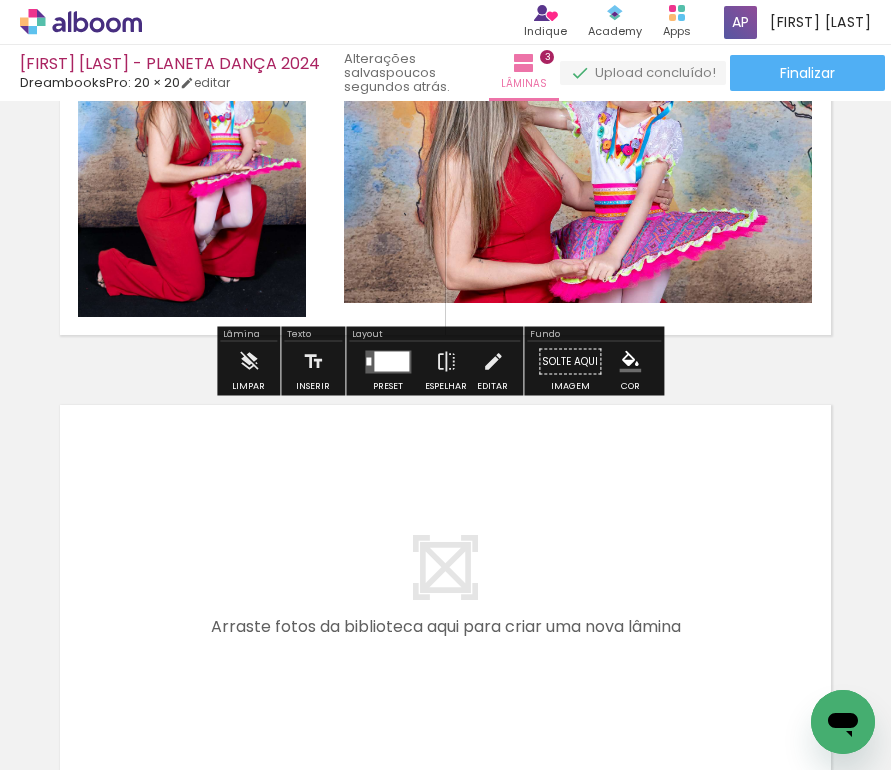 scroll, scrollTop: 1102, scrollLeft: 0, axis: vertical 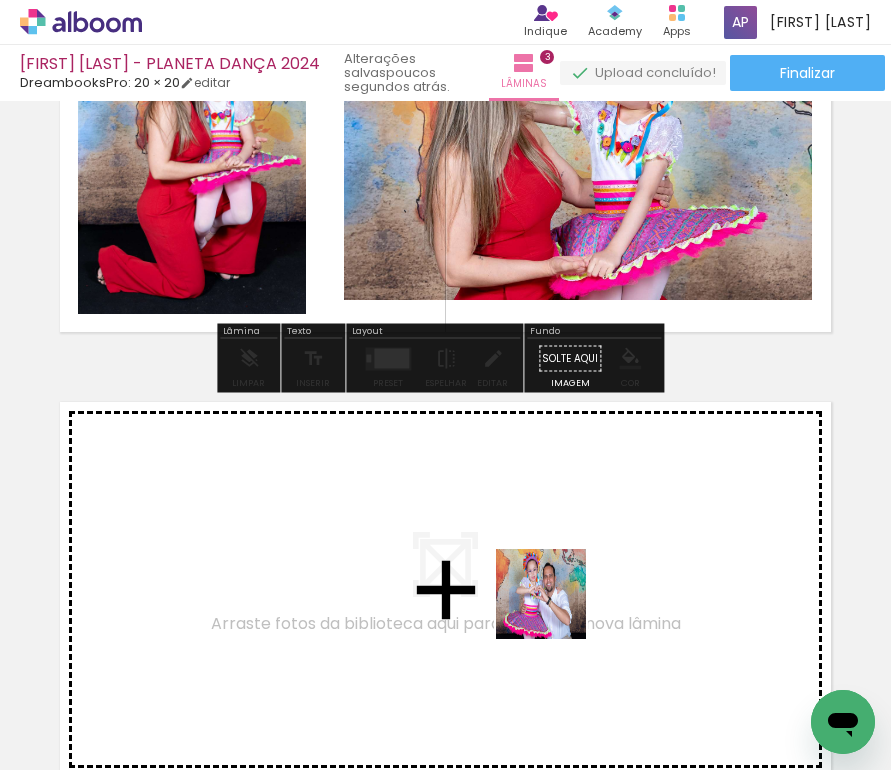 drag, startPoint x: 601, startPoint y: 709, endPoint x: 500, endPoint y: 520, distance: 214.29419 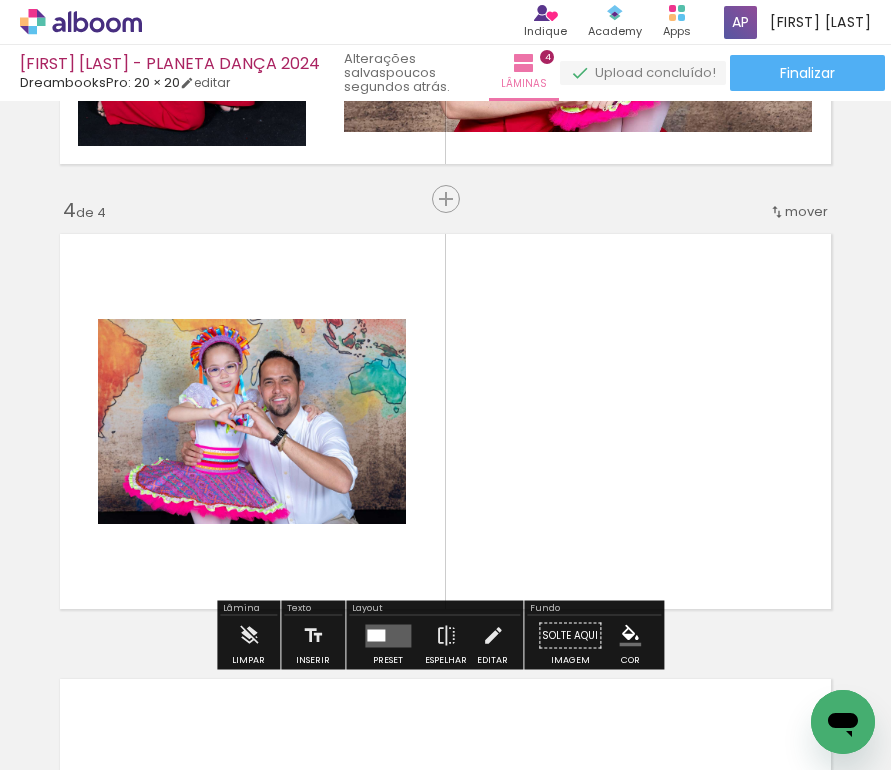 scroll, scrollTop: 1318, scrollLeft: 0, axis: vertical 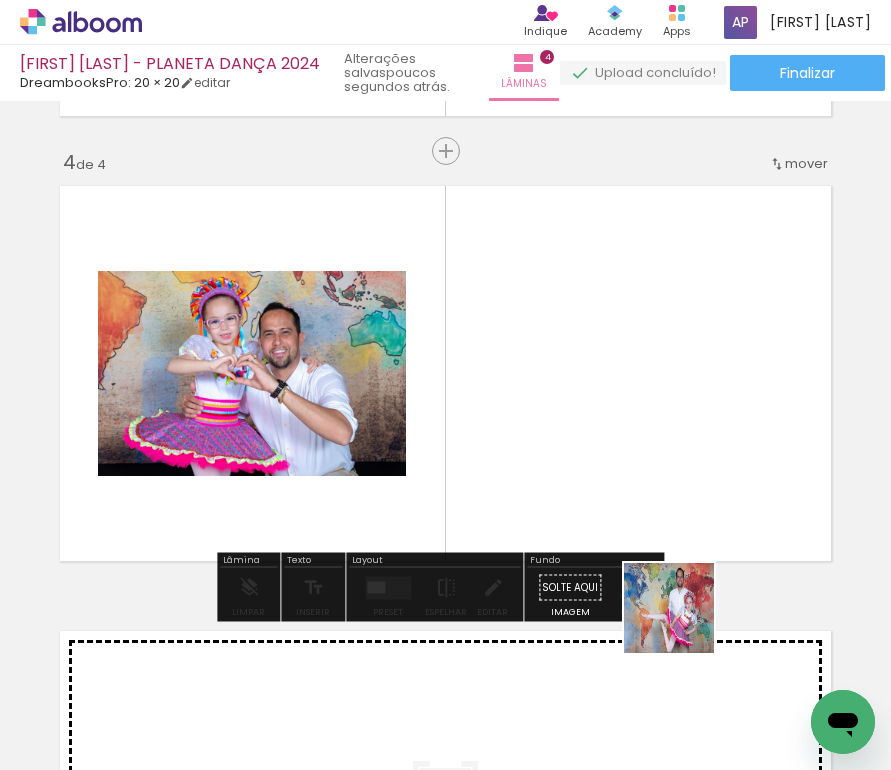 drag, startPoint x: 708, startPoint y: 706, endPoint x: 633, endPoint y: 498, distance: 221.10857 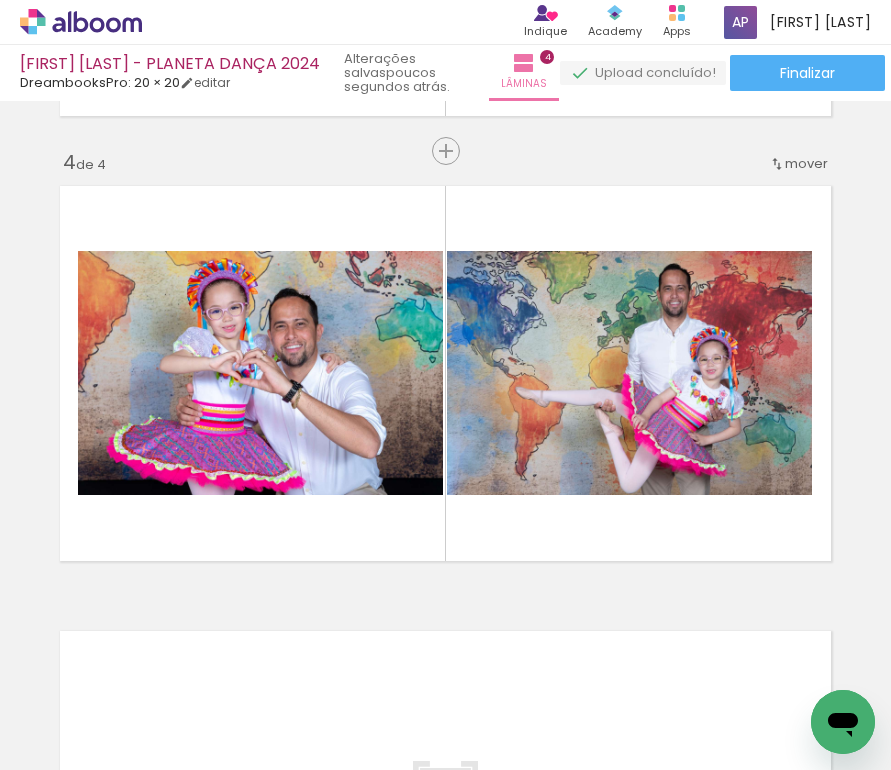 scroll, scrollTop: 0, scrollLeft: 776, axis: horizontal 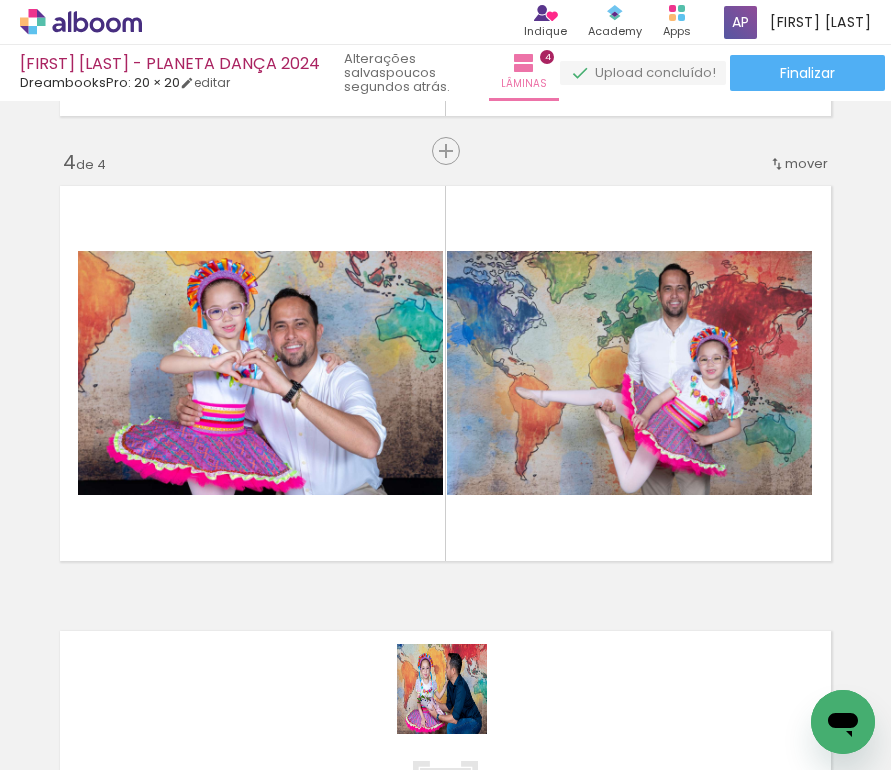 drag, startPoint x: 455, startPoint y: 718, endPoint x: 447, endPoint y: 463, distance: 255.12546 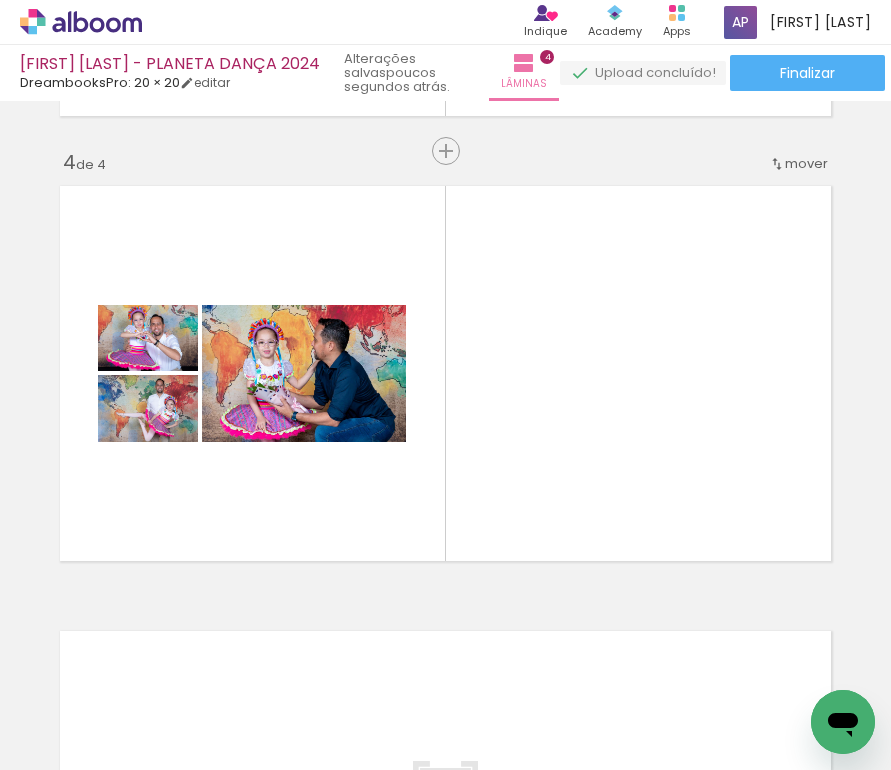 scroll, scrollTop: 0, scrollLeft: 1967, axis: horizontal 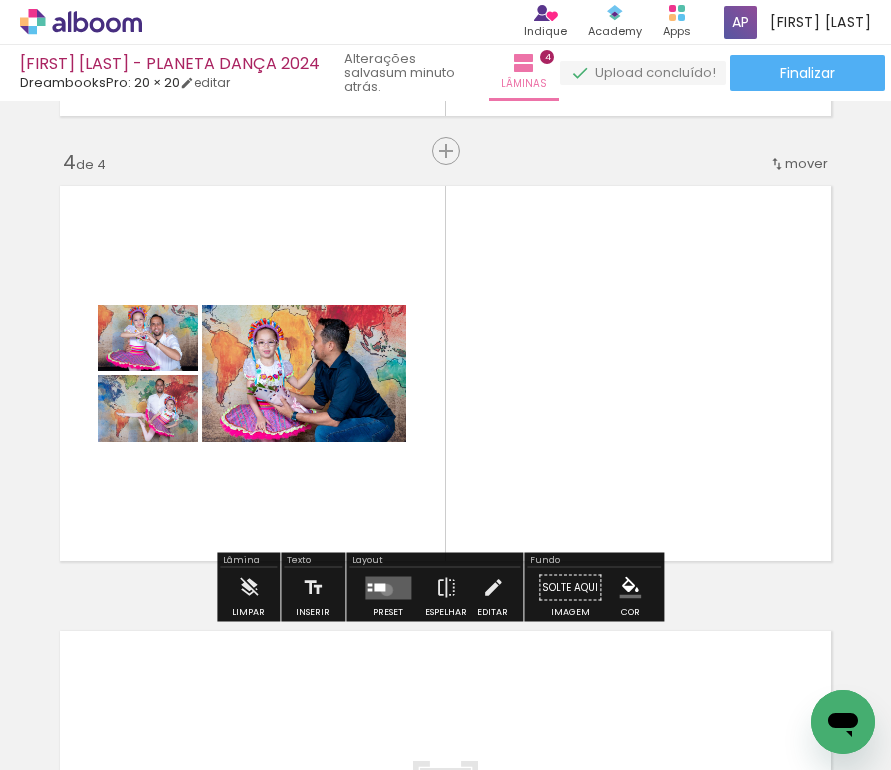 click at bounding box center (388, 587) 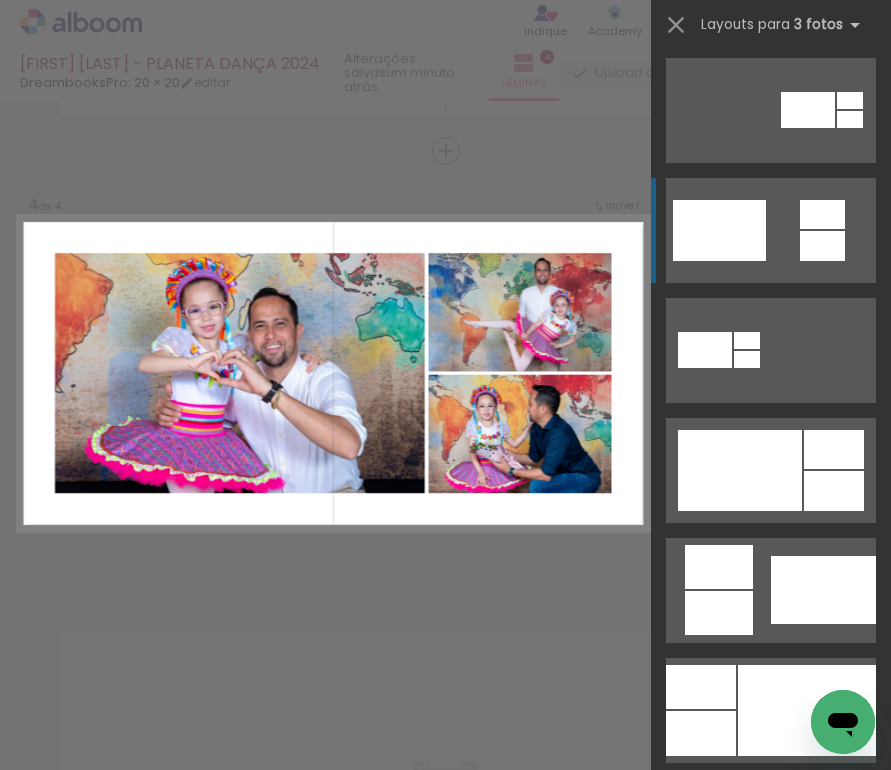 scroll, scrollTop: 726, scrollLeft: 0, axis: vertical 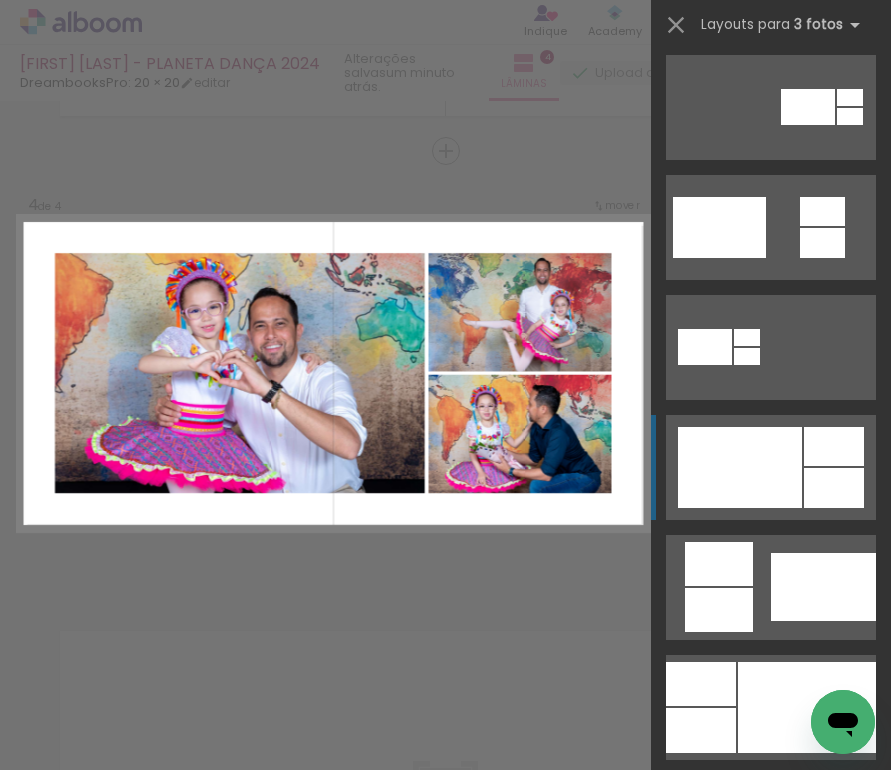 click at bounding box center (756, -493) 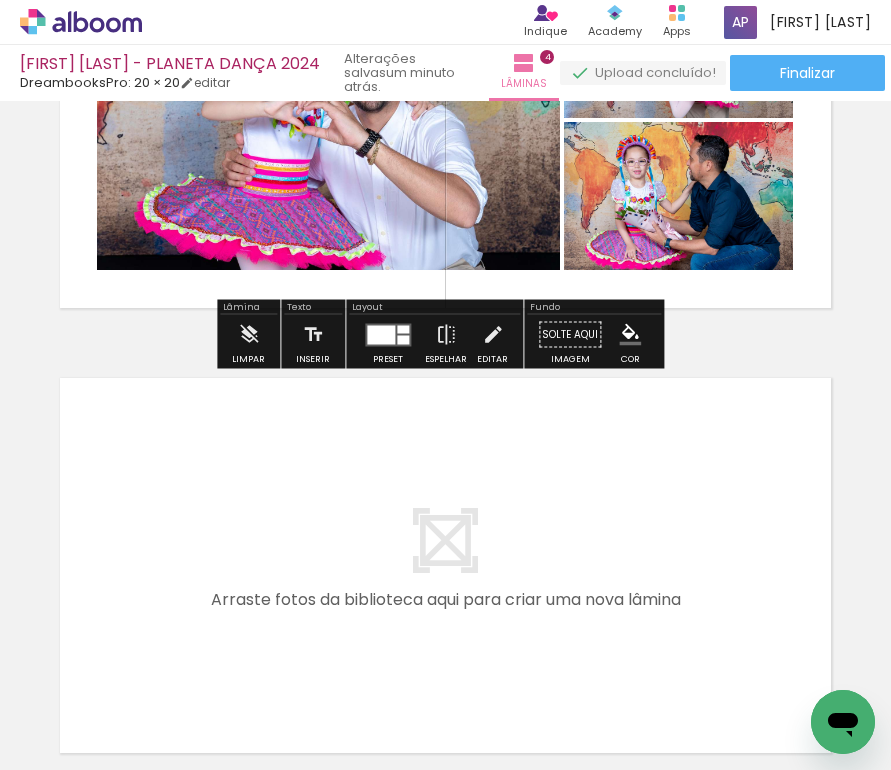 scroll, scrollTop: 1573, scrollLeft: 0, axis: vertical 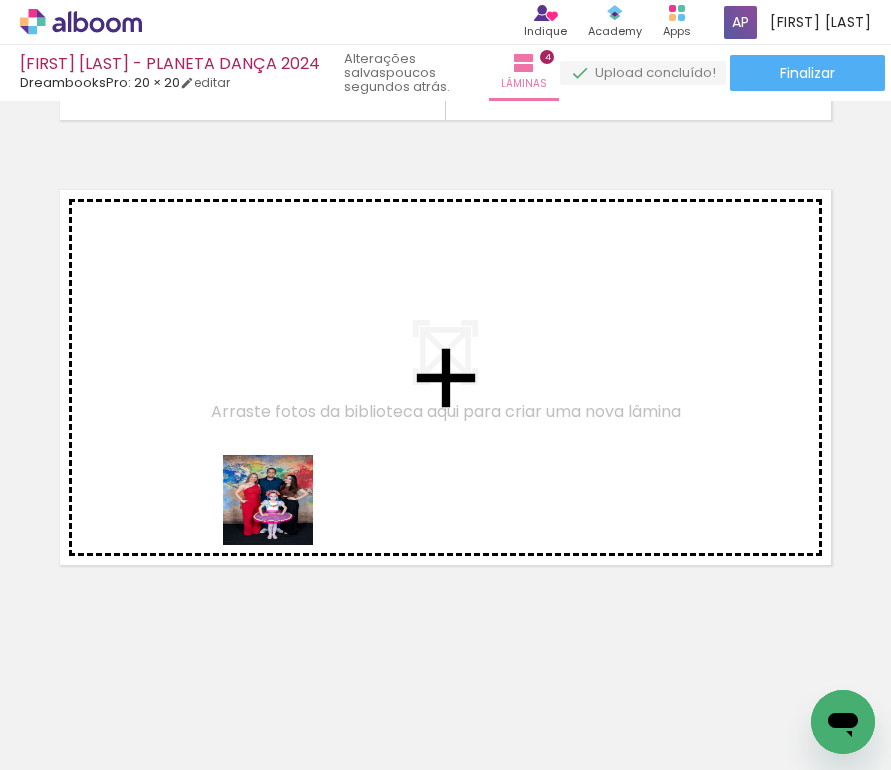 drag, startPoint x: 386, startPoint y: 731, endPoint x: 273, endPoint y: 492, distance: 264.36716 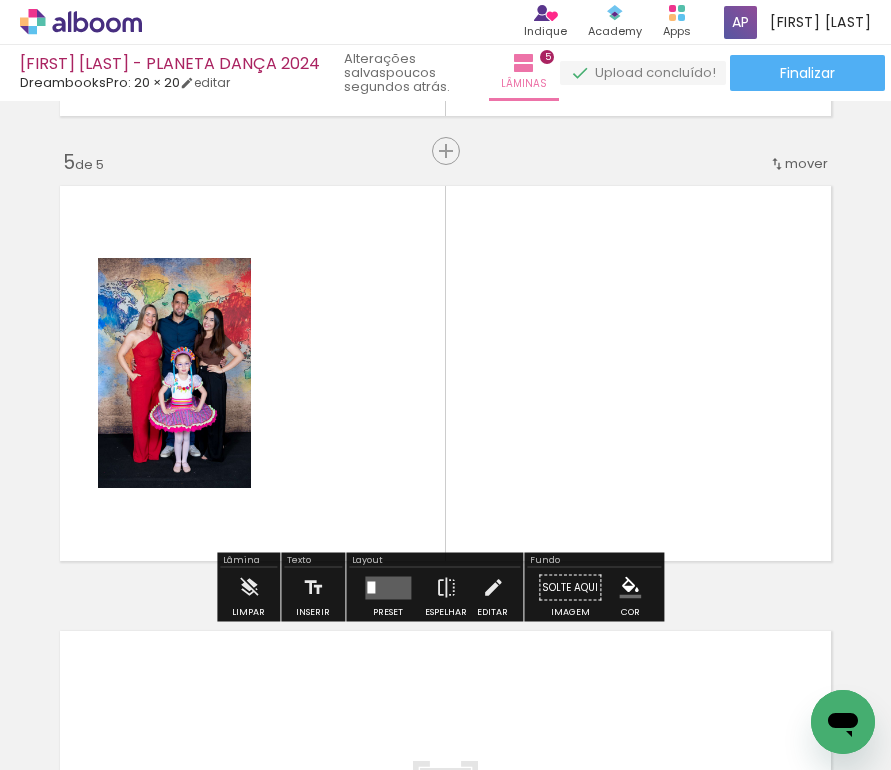 scroll, scrollTop: 1763, scrollLeft: 0, axis: vertical 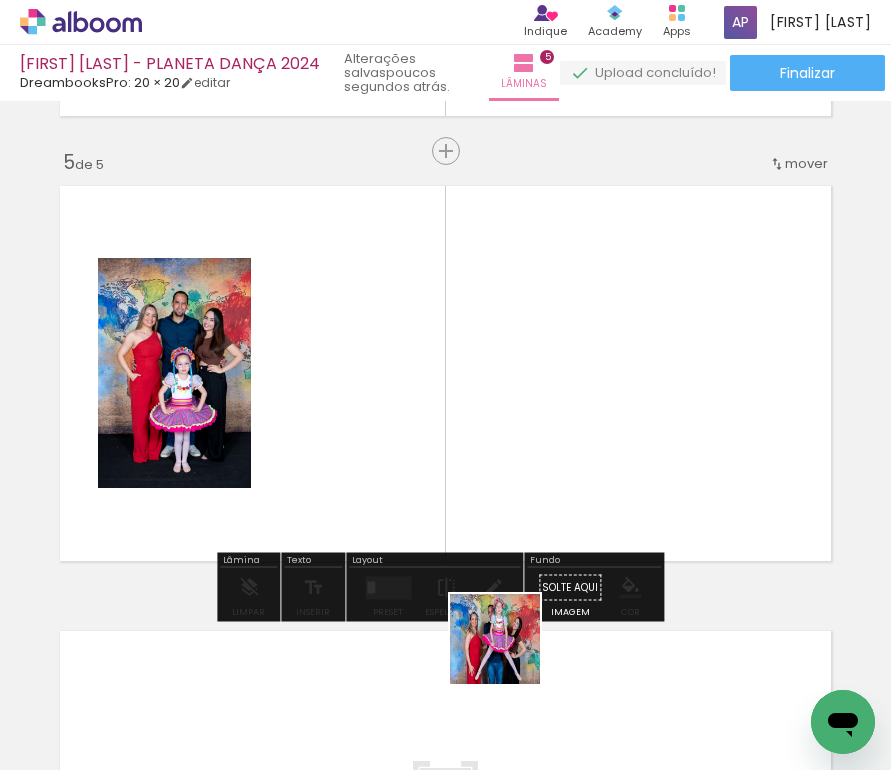 drag, startPoint x: 510, startPoint y: 654, endPoint x: 556, endPoint y: 537, distance: 125.71794 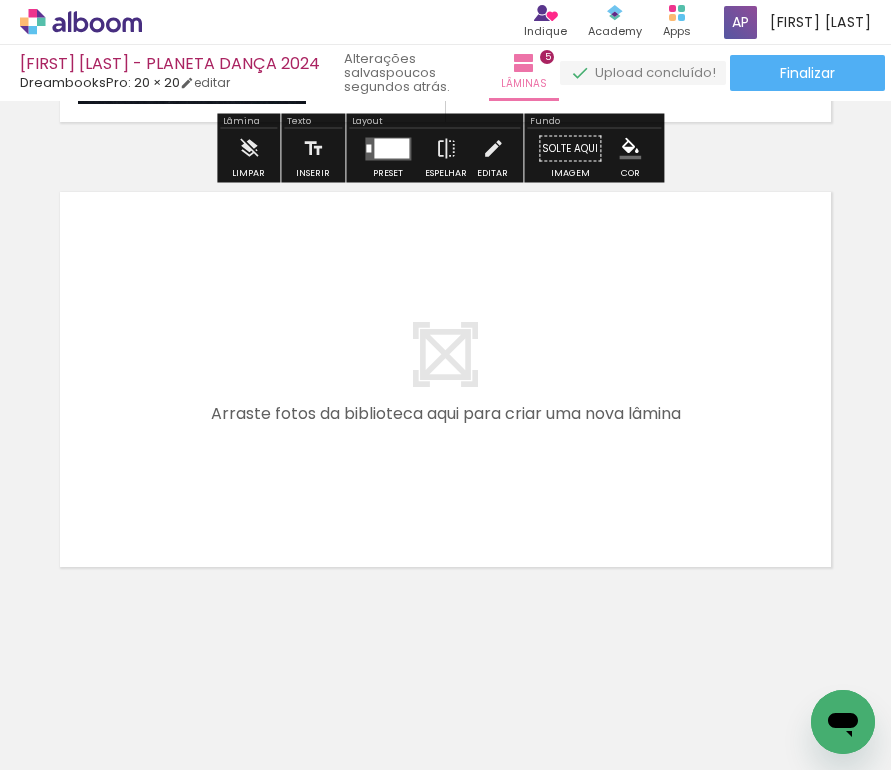 scroll, scrollTop: 2204, scrollLeft: 0, axis: vertical 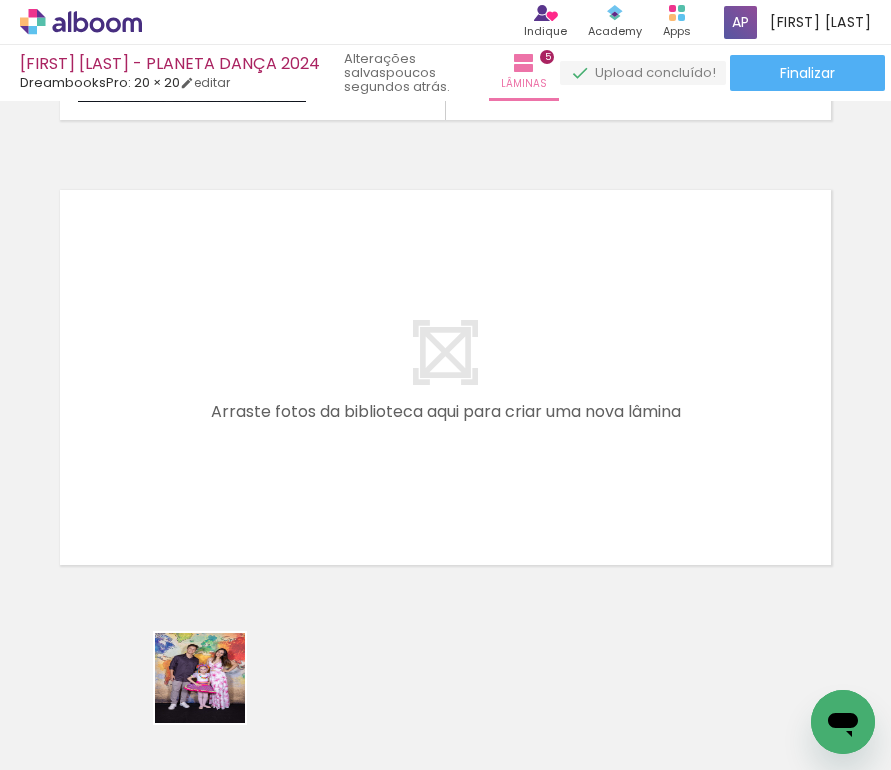 drag, startPoint x: 207, startPoint y: 723, endPoint x: 229, endPoint y: 523, distance: 201.20636 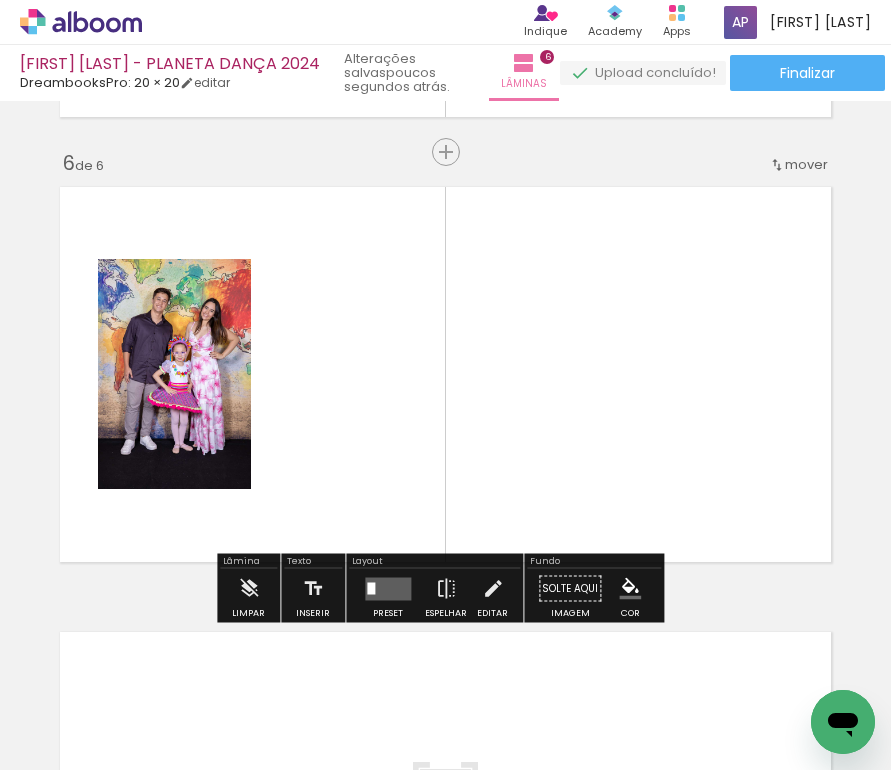 scroll, scrollTop: 2208, scrollLeft: 0, axis: vertical 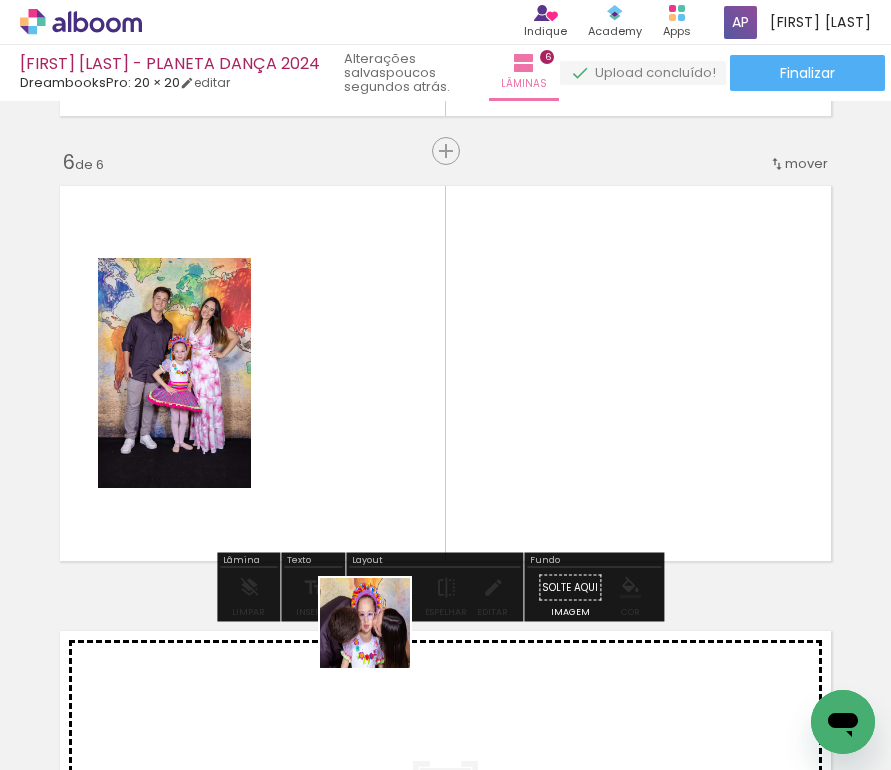 drag, startPoint x: 344, startPoint y: 715, endPoint x: 436, endPoint y: 523, distance: 212.90373 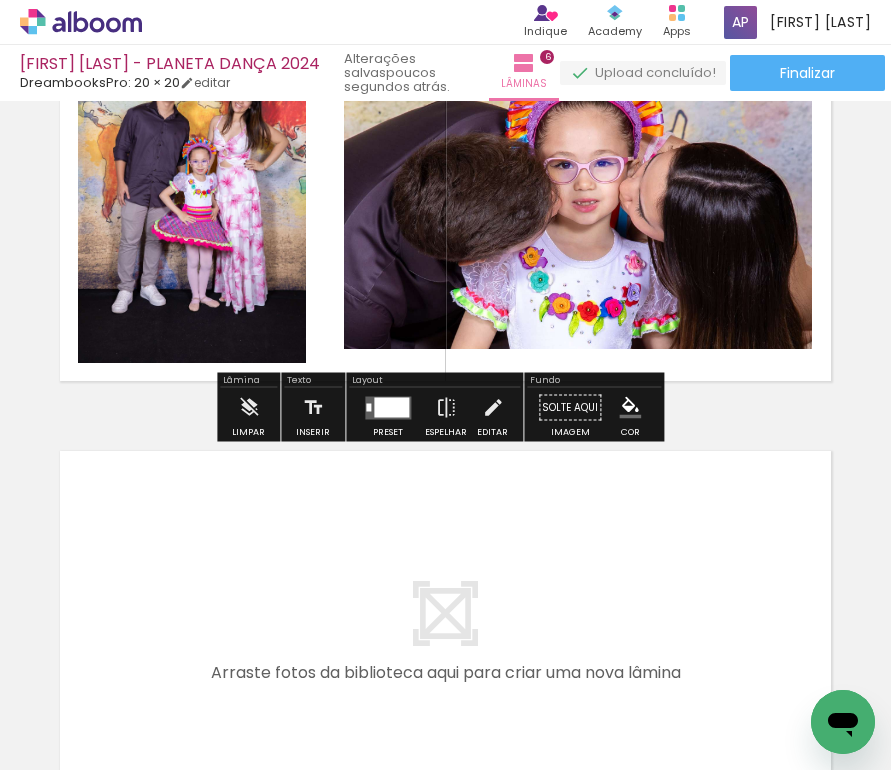 scroll, scrollTop: 2544, scrollLeft: 0, axis: vertical 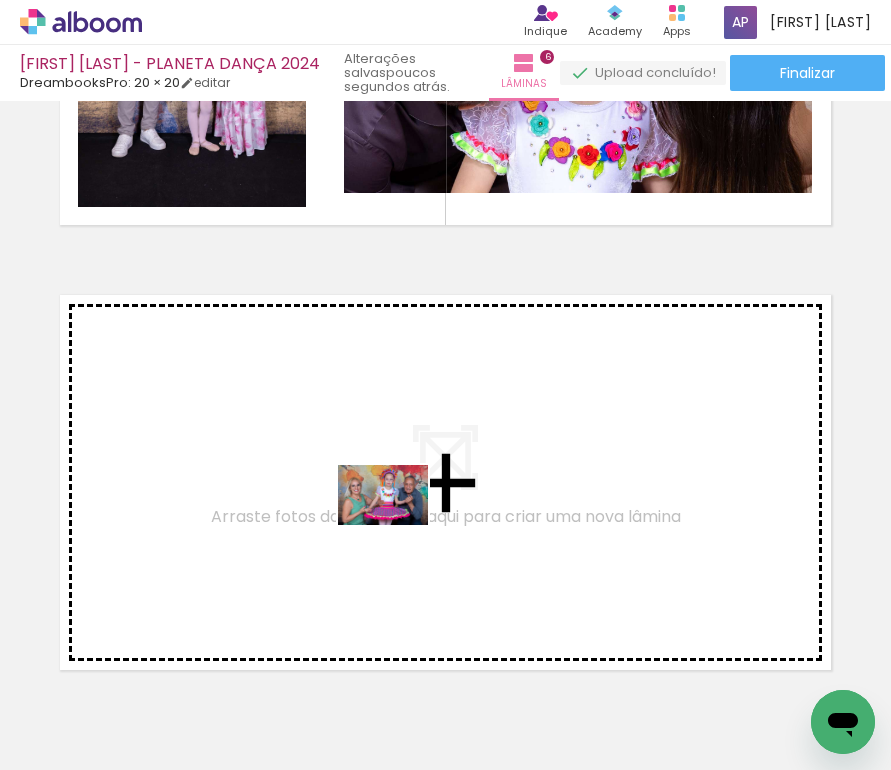 drag, startPoint x: 594, startPoint y: 716, endPoint x: 398, endPoint y: 525, distance: 273.67316 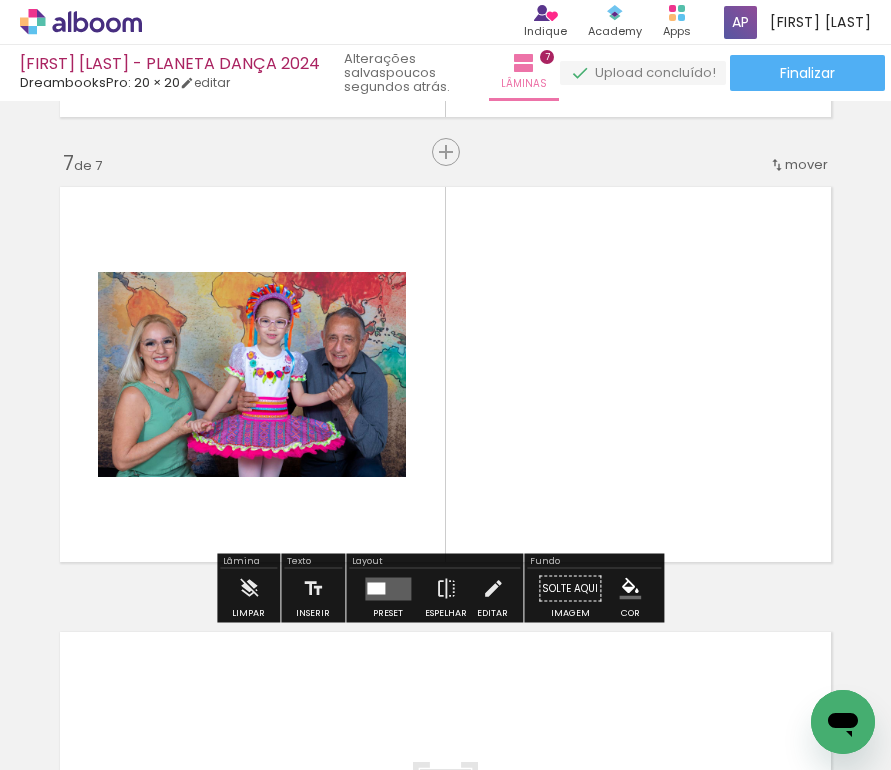 scroll, scrollTop: 2653, scrollLeft: 0, axis: vertical 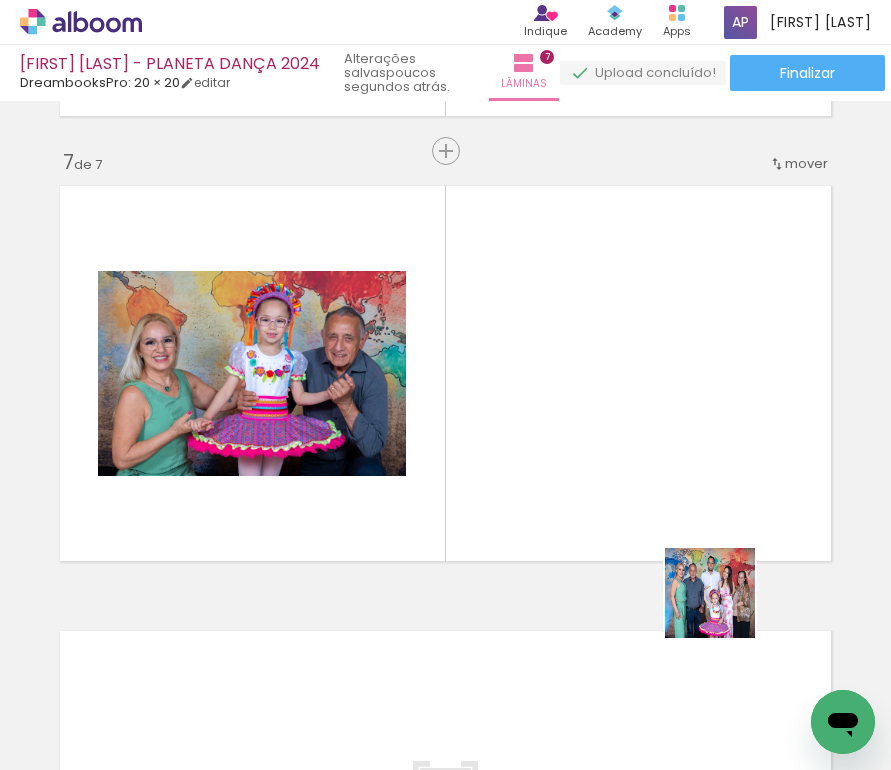 drag, startPoint x: 801, startPoint y: 693, endPoint x: 576, endPoint y: 452, distance: 329.70593 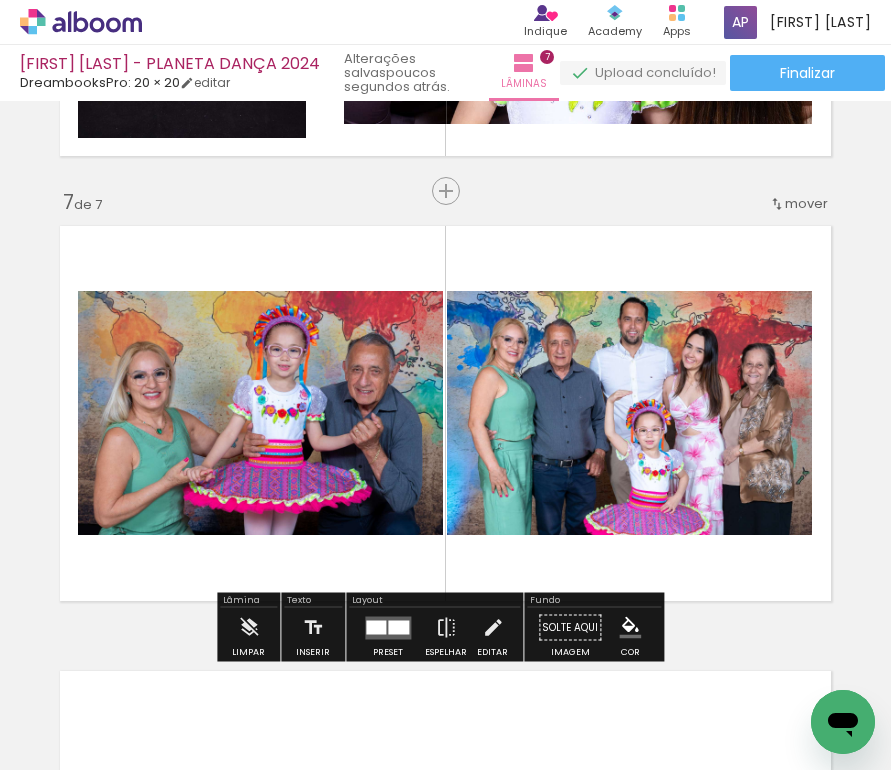 scroll, scrollTop: 2612, scrollLeft: 0, axis: vertical 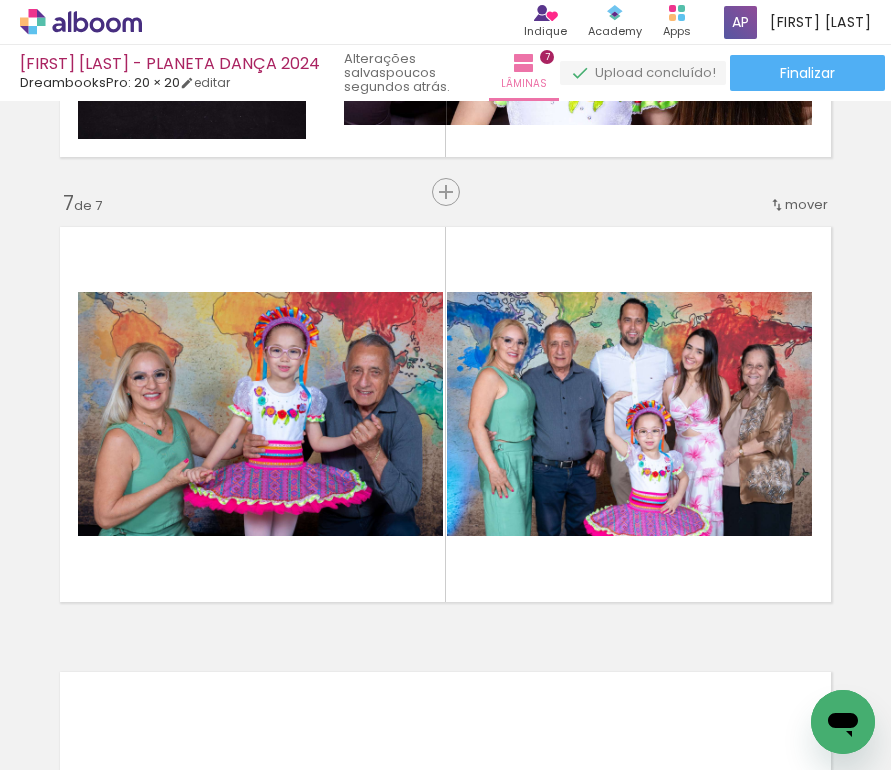 drag, startPoint x: 484, startPoint y: 725, endPoint x: 533, endPoint y: 432, distance: 297.06903 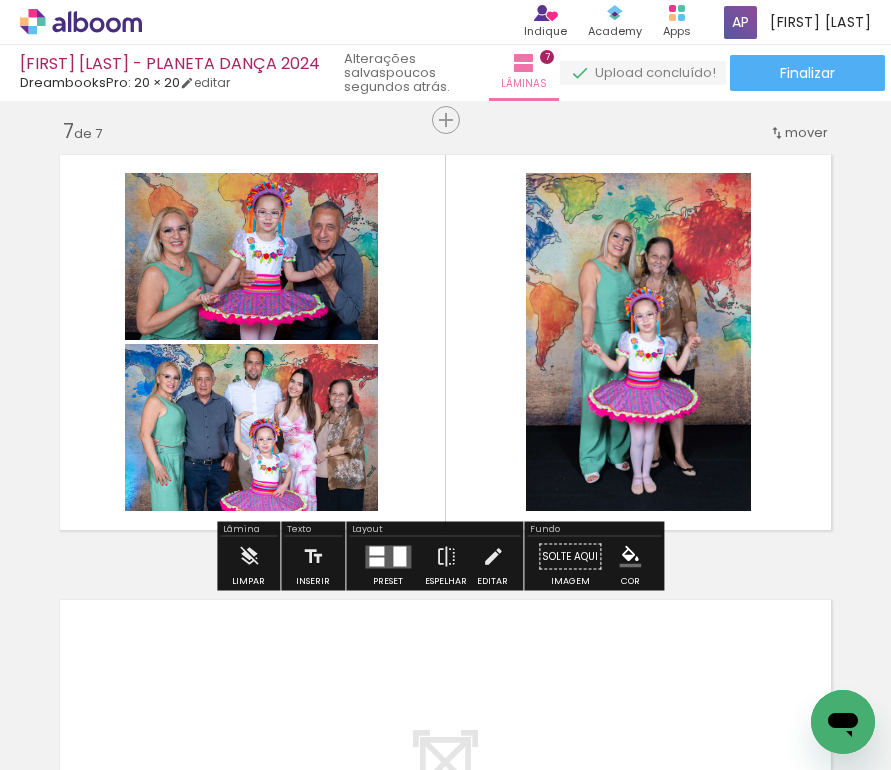 scroll, scrollTop: 2701, scrollLeft: 0, axis: vertical 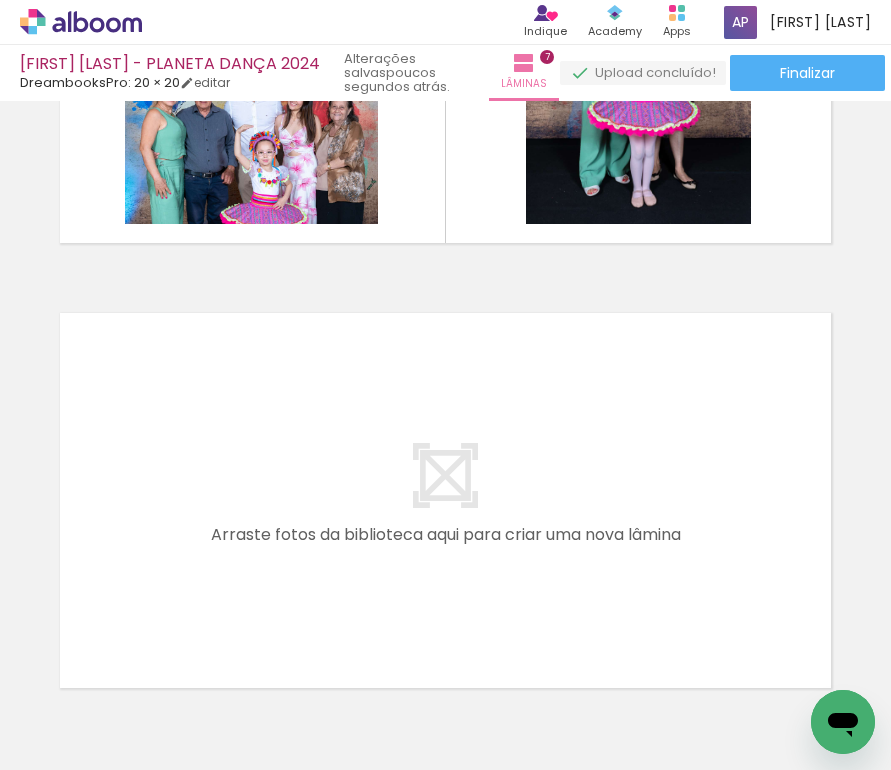 drag, startPoint x: 395, startPoint y: 718, endPoint x: 291, endPoint y: 568, distance: 182.5267 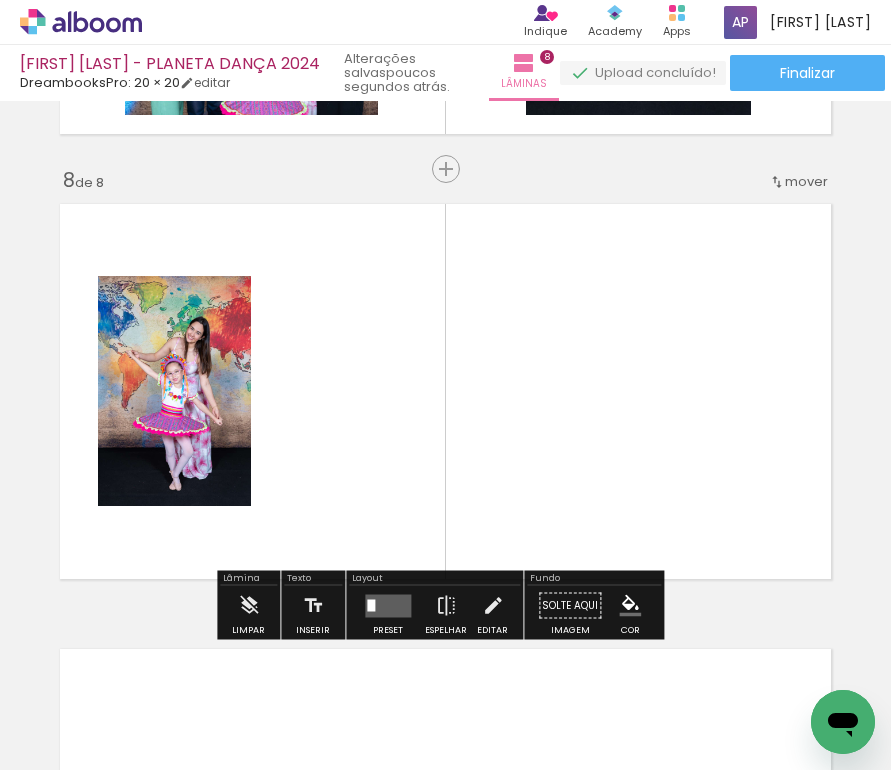 scroll, scrollTop: 3098, scrollLeft: 0, axis: vertical 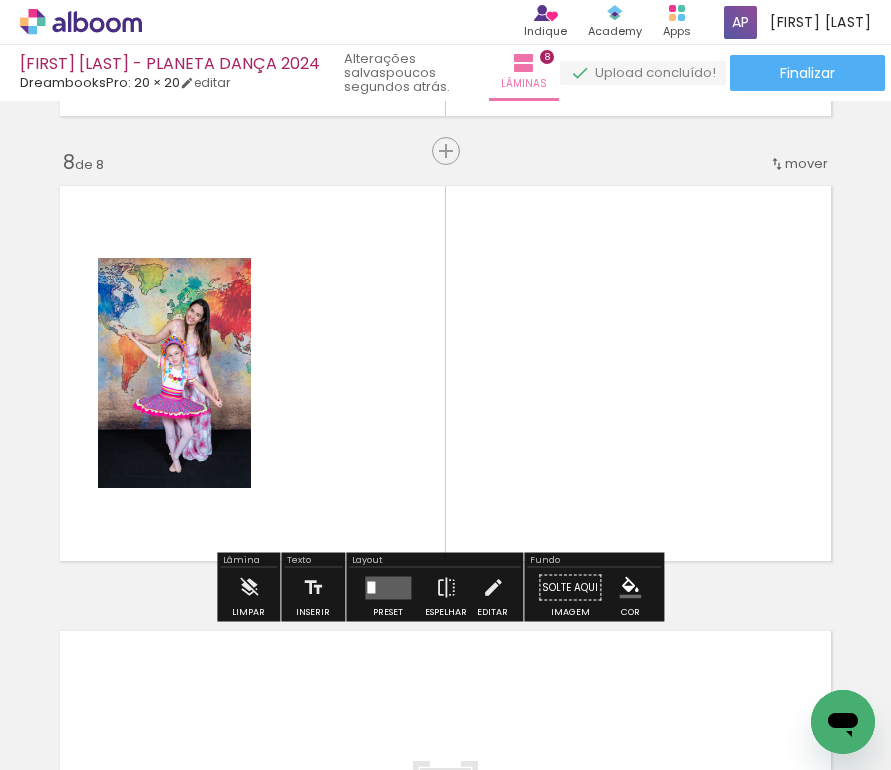 drag, startPoint x: 481, startPoint y: 701, endPoint x: 409, endPoint y: 513, distance: 201.31567 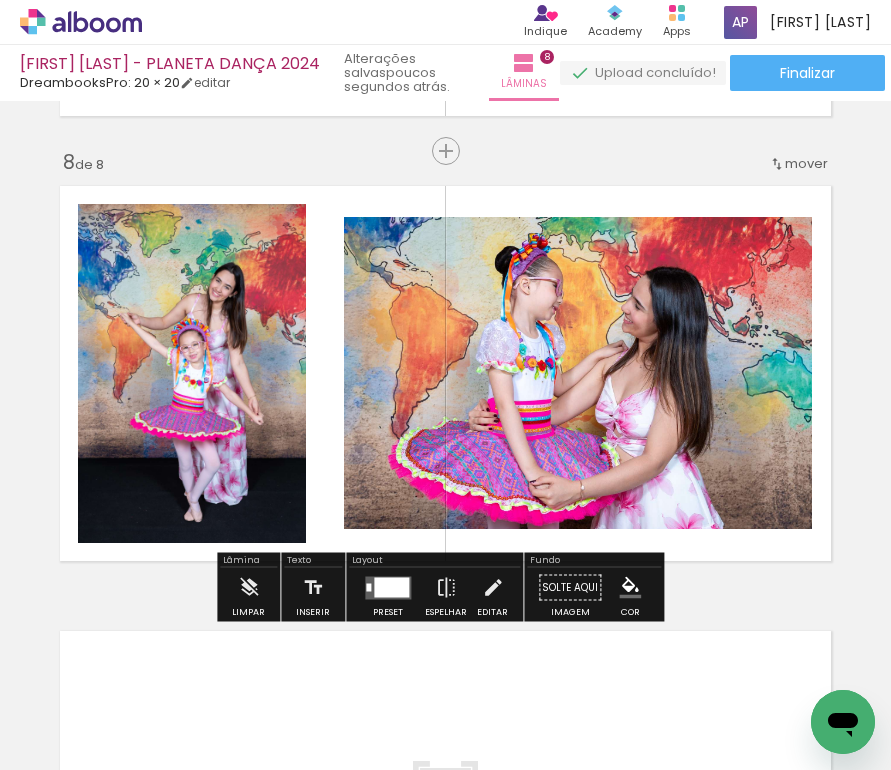 drag, startPoint x: 623, startPoint y: 661, endPoint x: 609, endPoint y: 477, distance: 184.53185 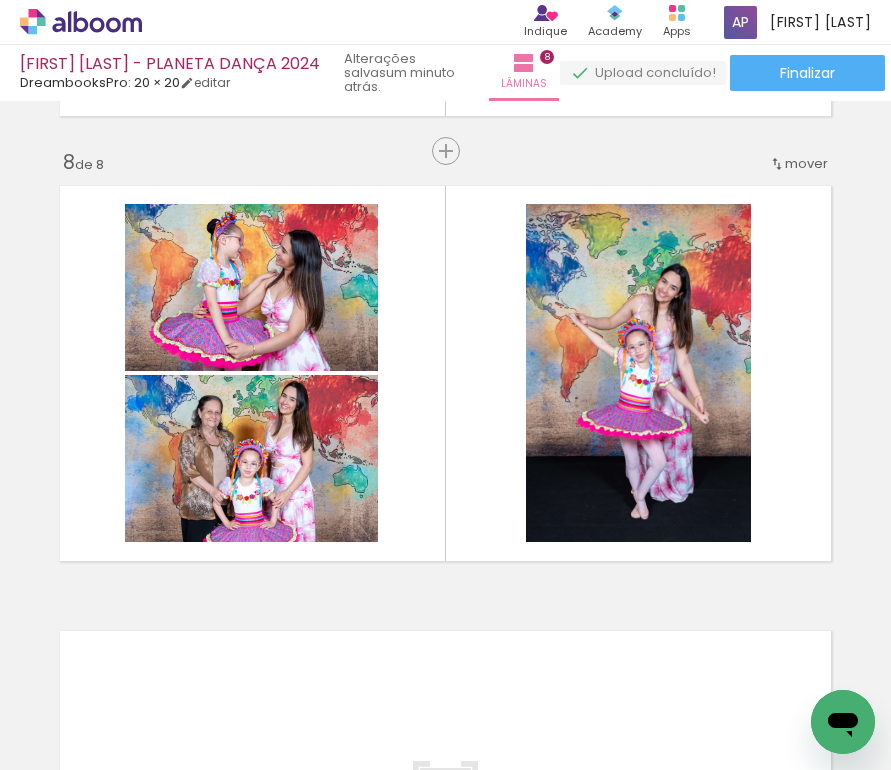 scroll, scrollTop: 0, scrollLeft: 0, axis: both 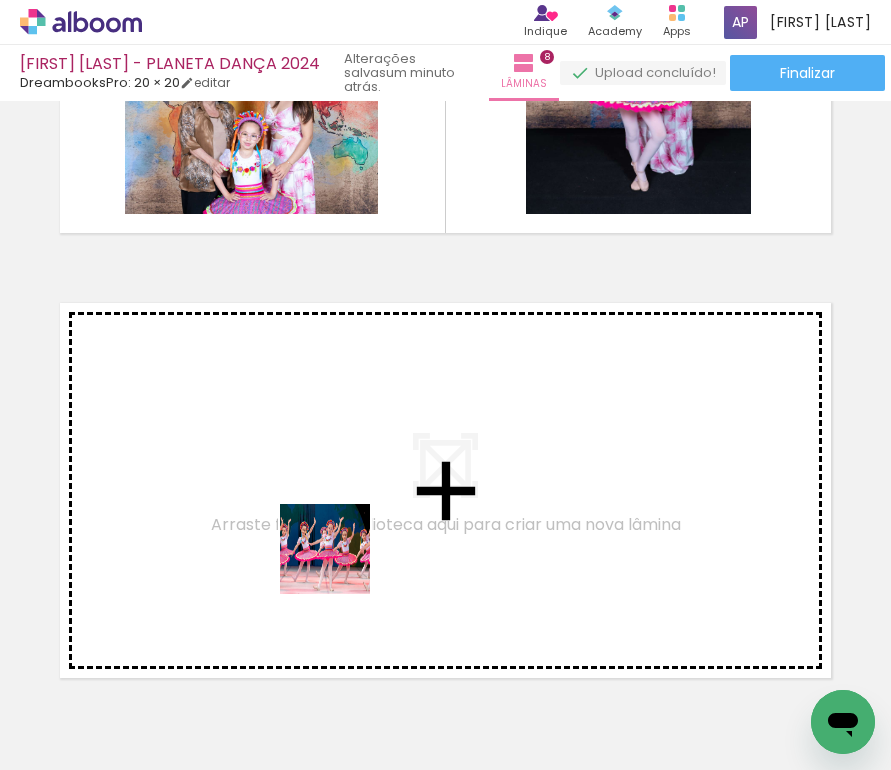 drag, startPoint x: 438, startPoint y: 713, endPoint x: 301, endPoint y: 518, distance: 238.31491 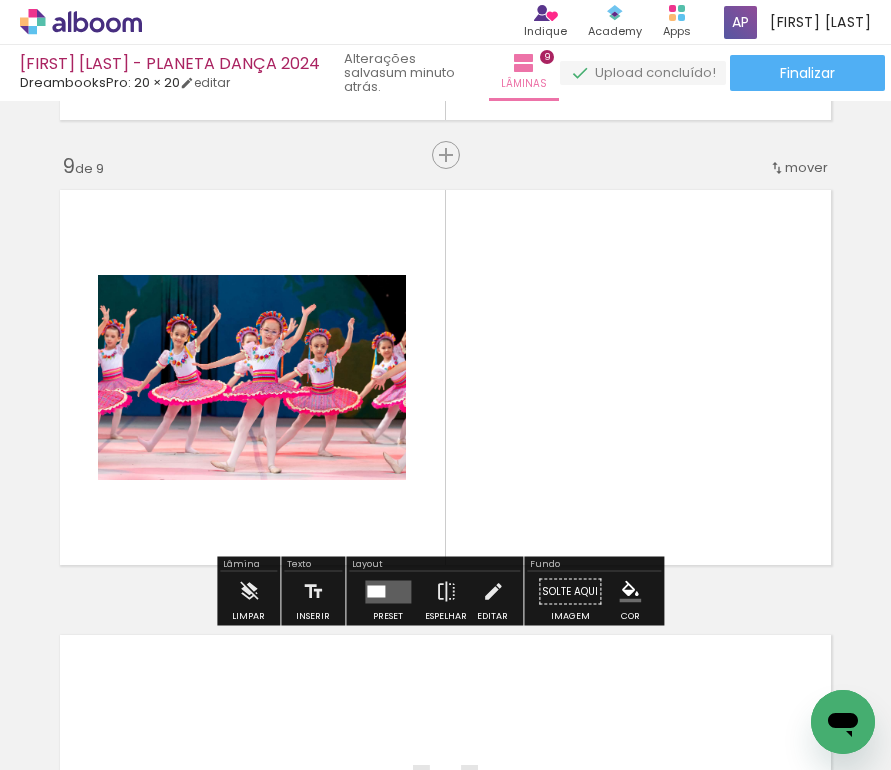 scroll, scrollTop: 3543, scrollLeft: 0, axis: vertical 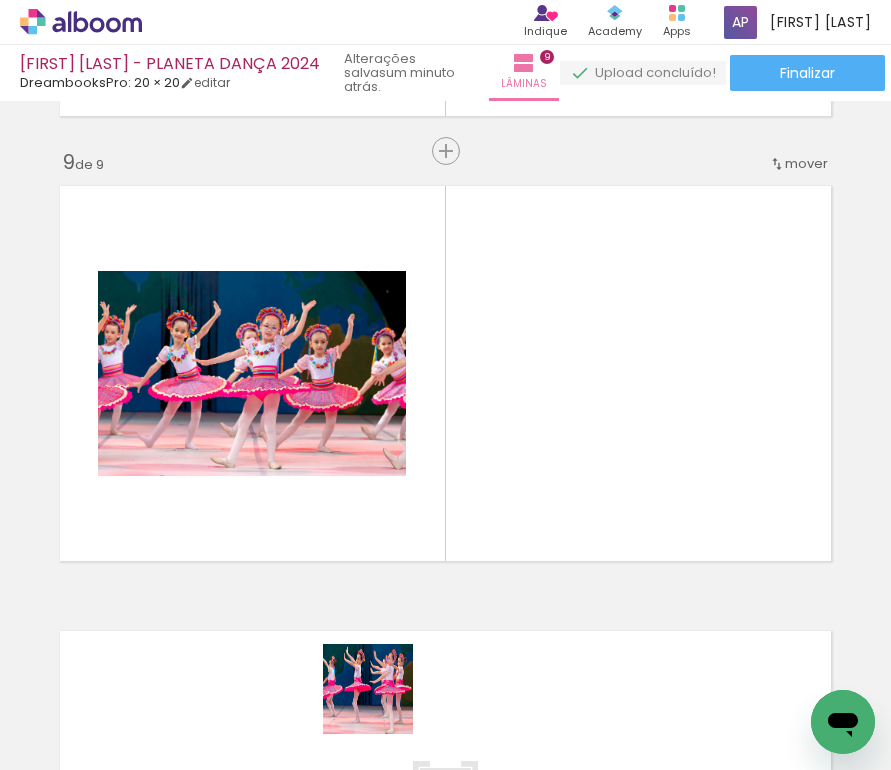 drag, startPoint x: 376, startPoint y: 715, endPoint x: 523, endPoint y: 451, distance: 302.16718 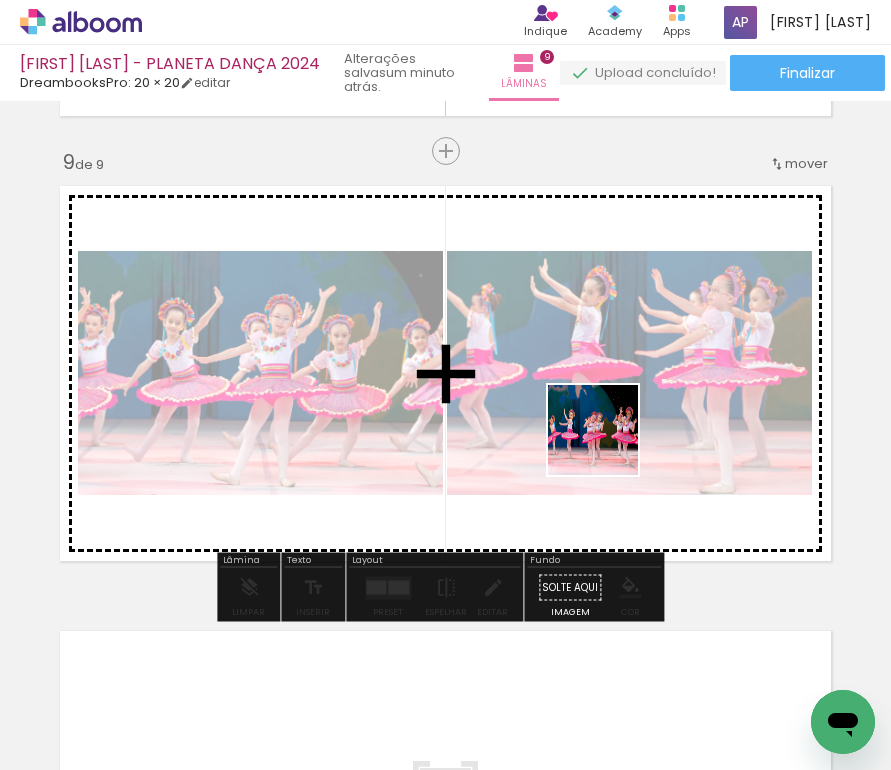 drag, startPoint x: 626, startPoint y: 714, endPoint x: 604, endPoint y: 422, distance: 292.8276 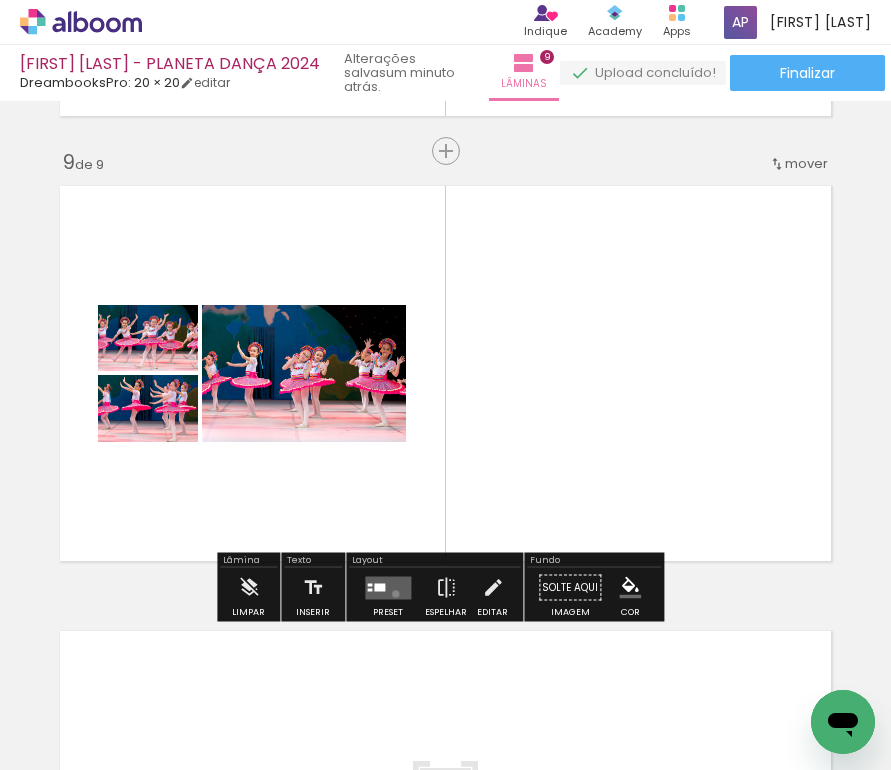 click at bounding box center (388, 587) 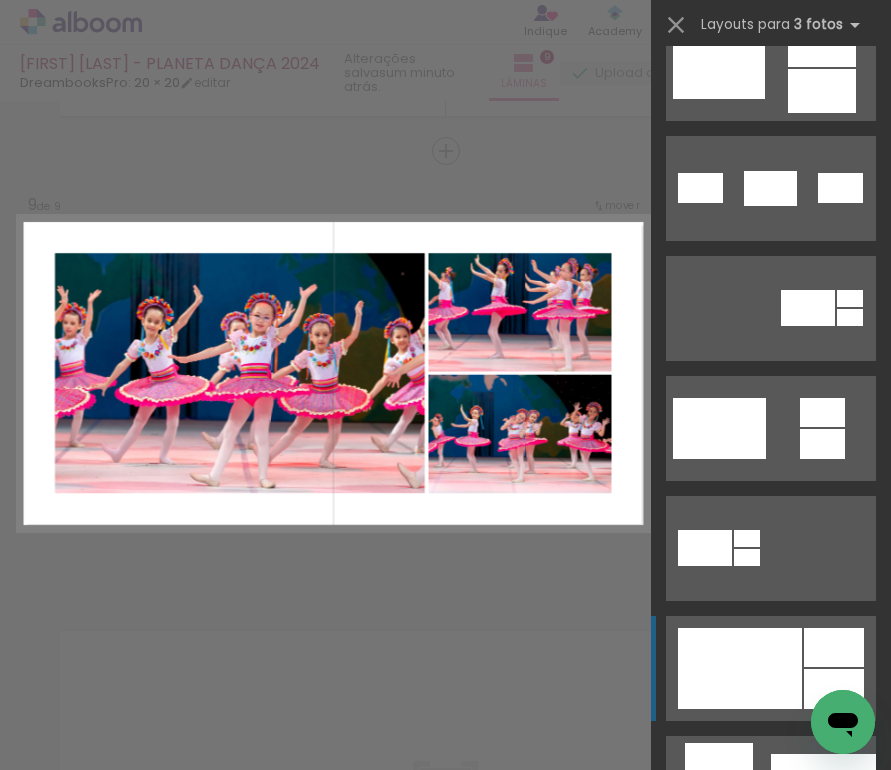 scroll, scrollTop: 542, scrollLeft: 0, axis: vertical 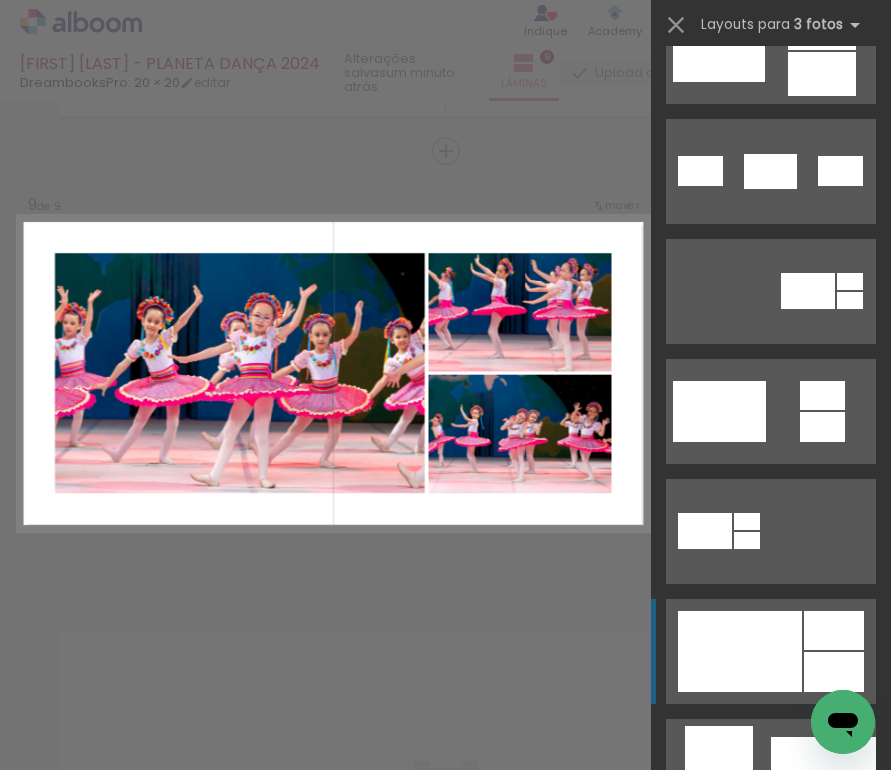 click at bounding box center (756, -309) 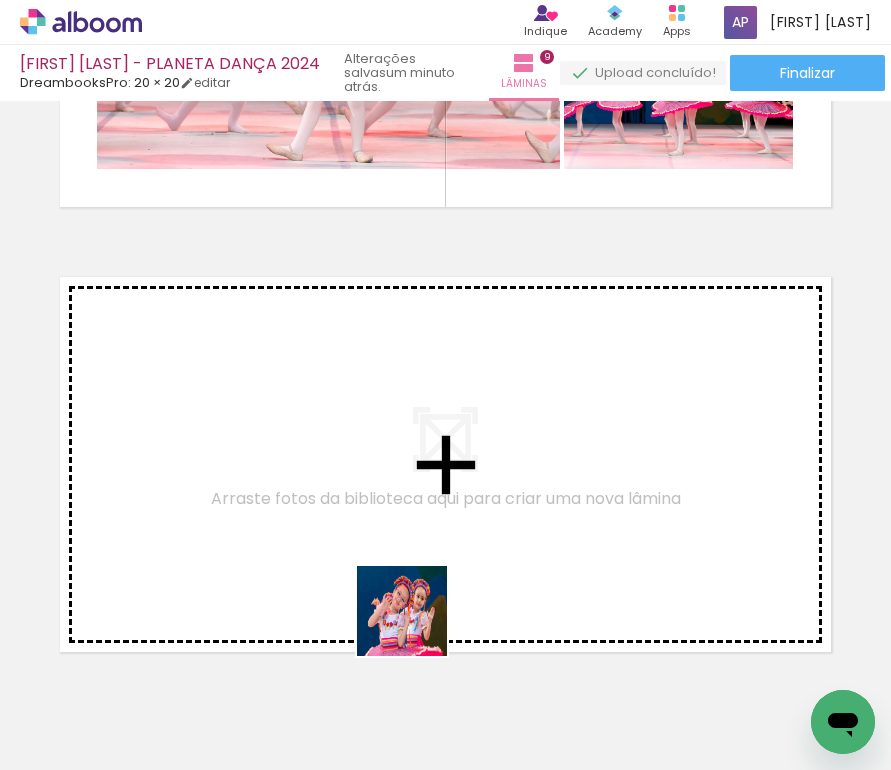 drag, startPoint x: 430, startPoint y: 636, endPoint x: 295, endPoint y: 523, distance: 176.05113 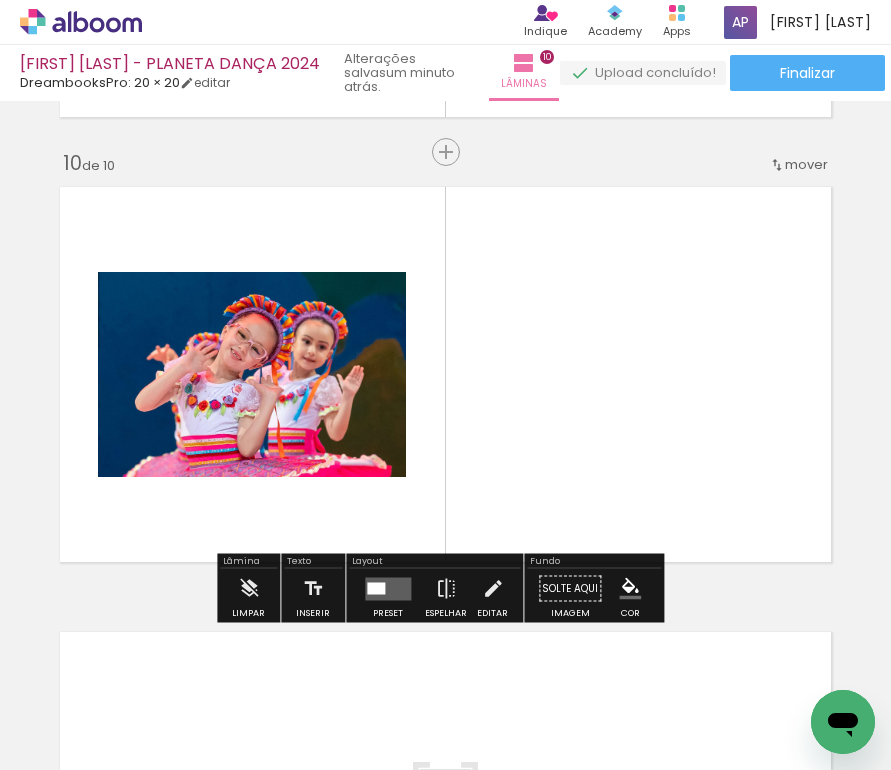 scroll, scrollTop: 3988, scrollLeft: 0, axis: vertical 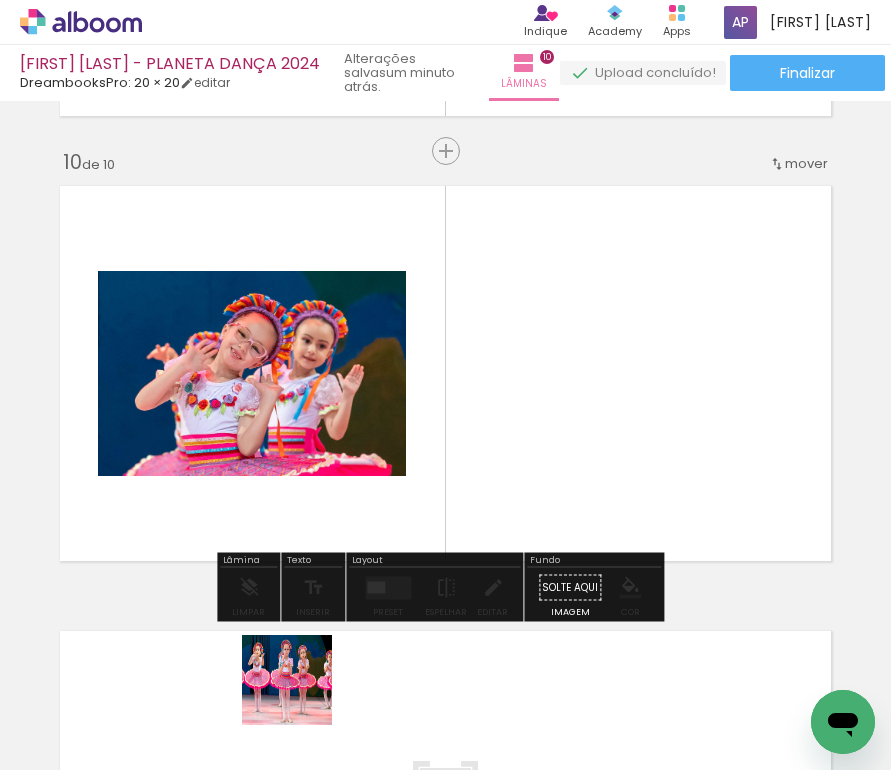 drag, startPoint x: 290, startPoint y: 706, endPoint x: 531, endPoint y: 514, distance: 308.13147 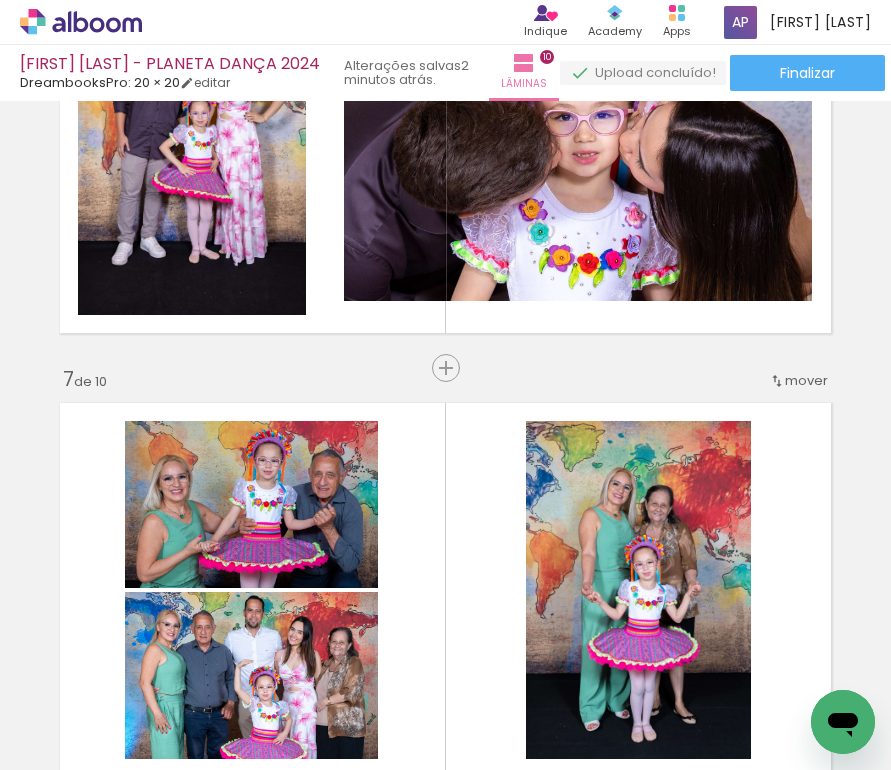 scroll, scrollTop: 2324, scrollLeft: 0, axis: vertical 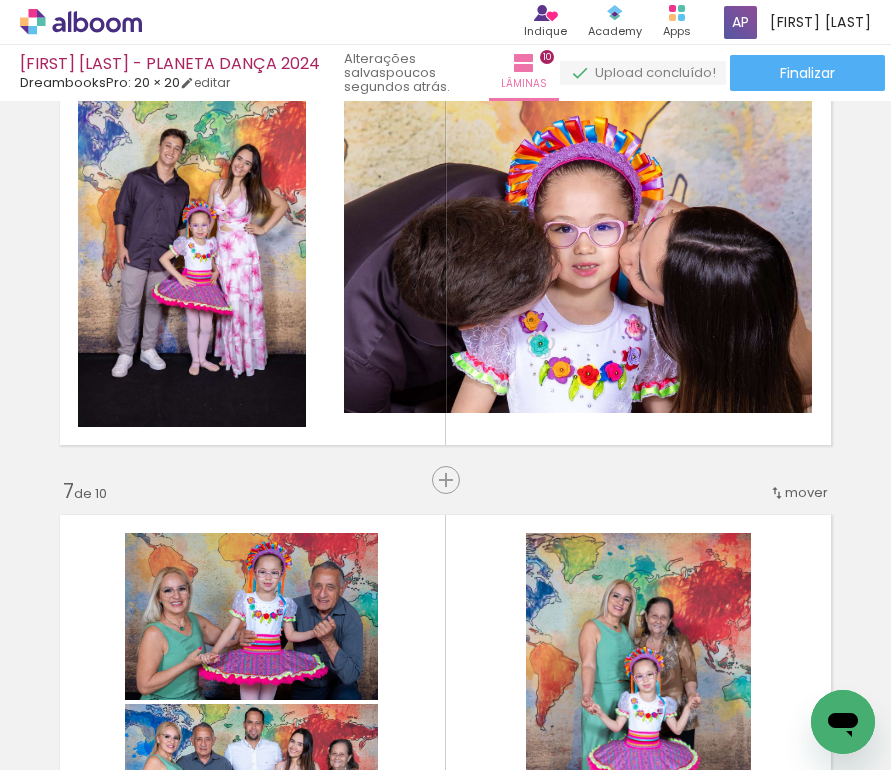 click on "mover" at bounding box center (806, 492) 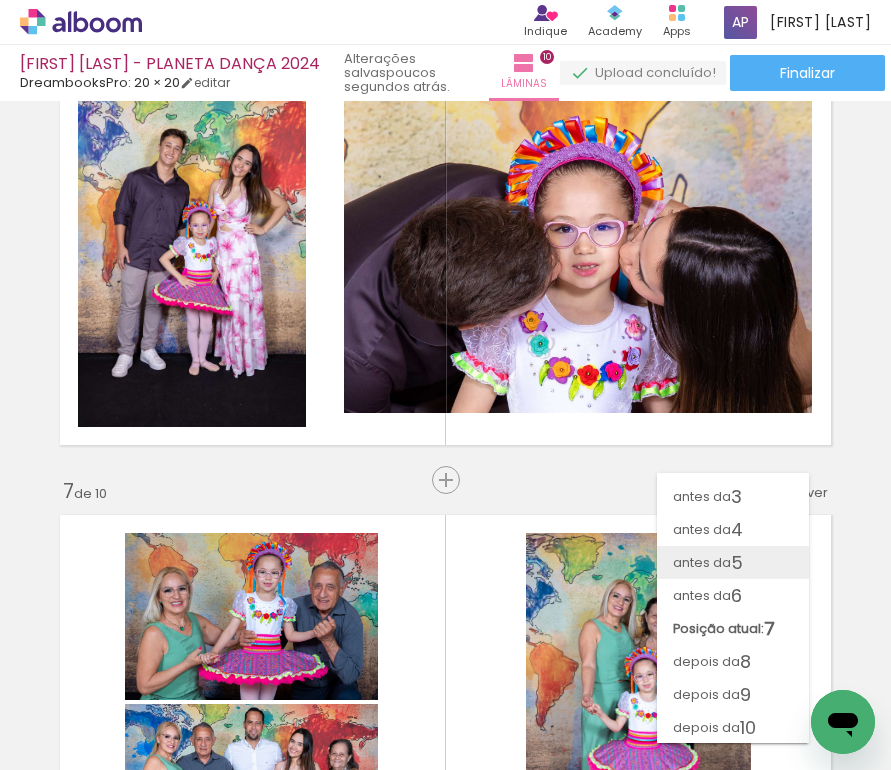 scroll, scrollTop: 60, scrollLeft: 0, axis: vertical 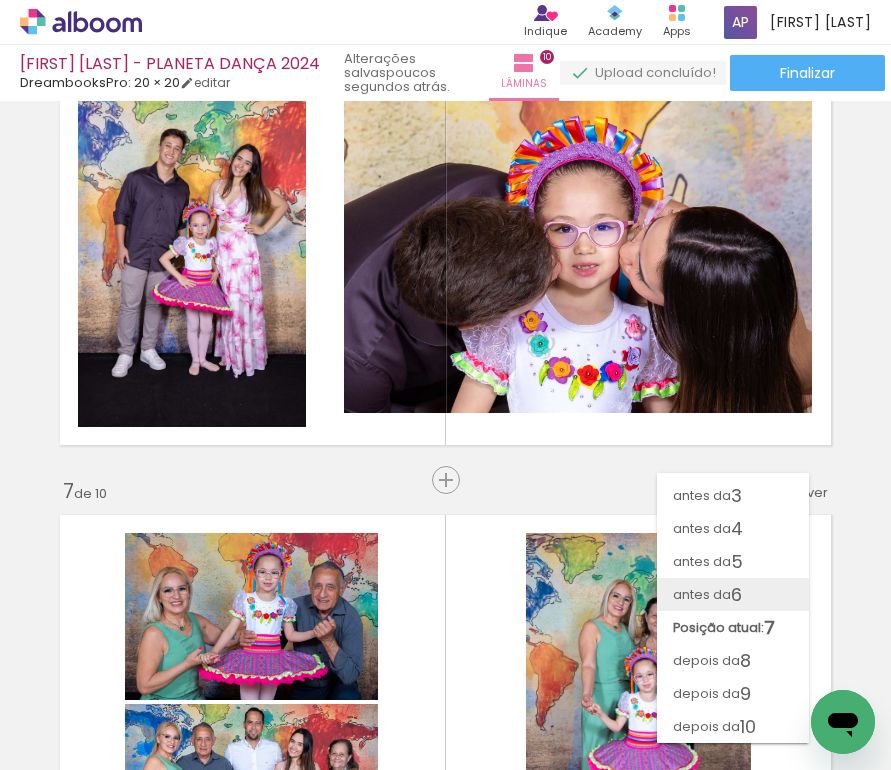 click on "6" at bounding box center [736, 594] 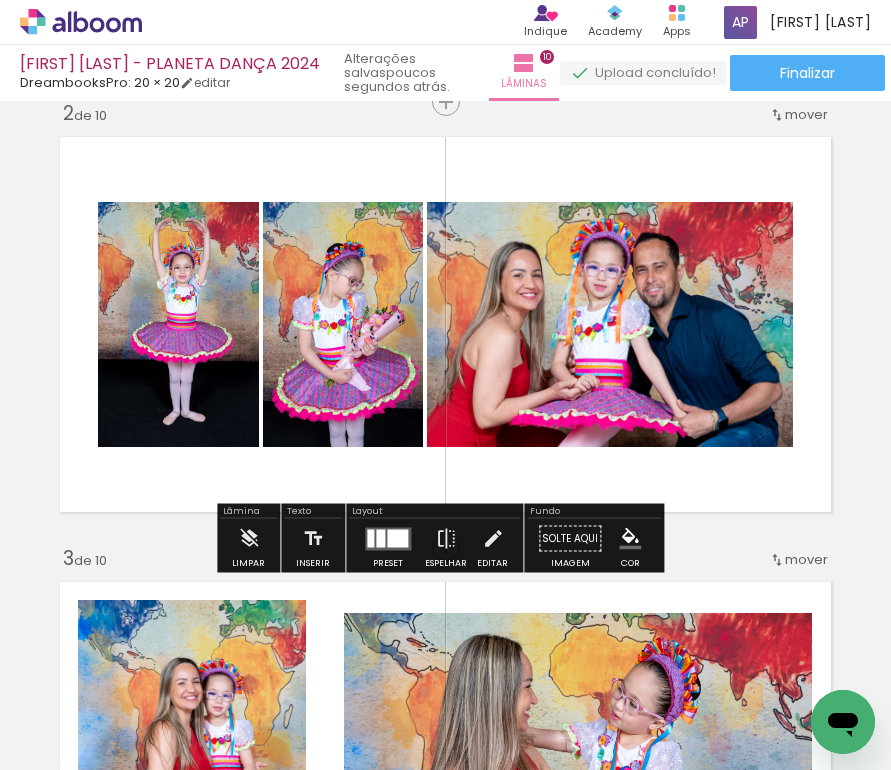 scroll, scrollTop: 468, scrollLeft: 0, axis: vertical 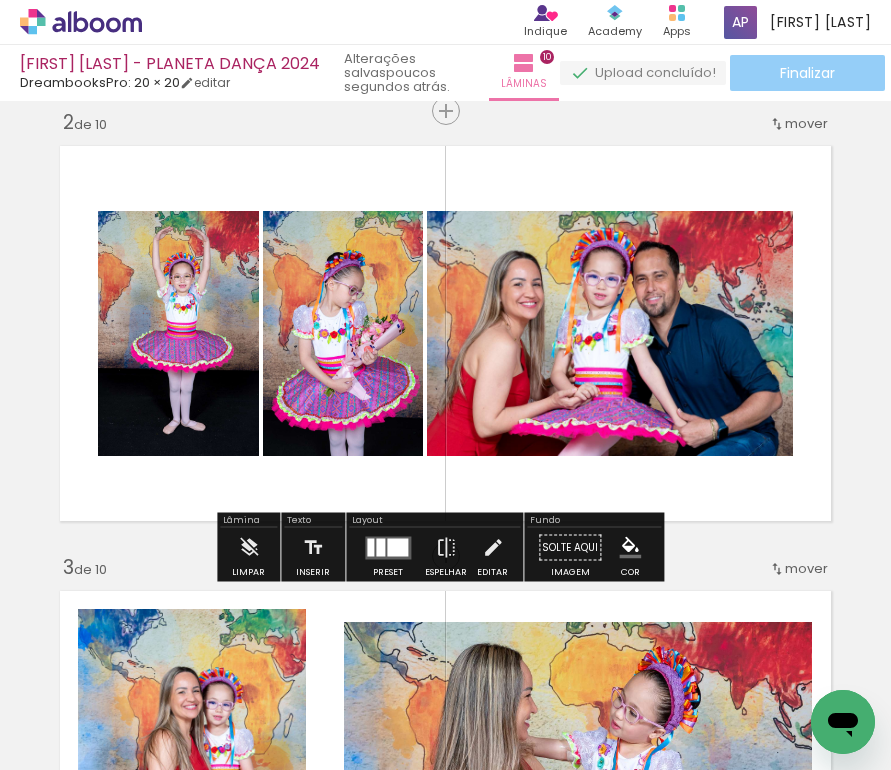 click on "Finalizar" 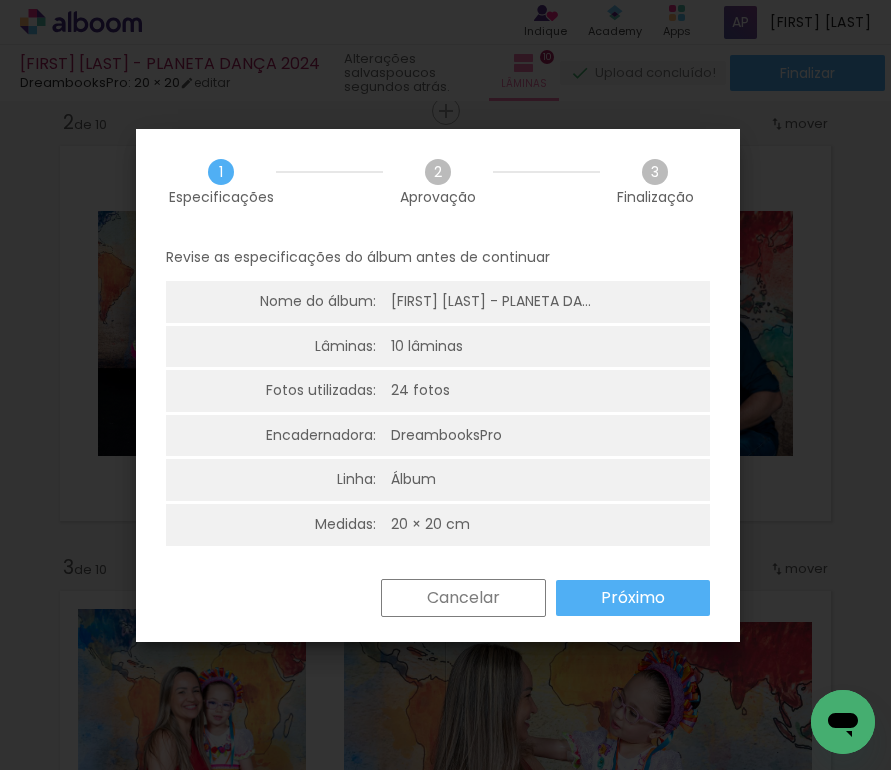 click on "Próximo" at bounding box center [0, 0] 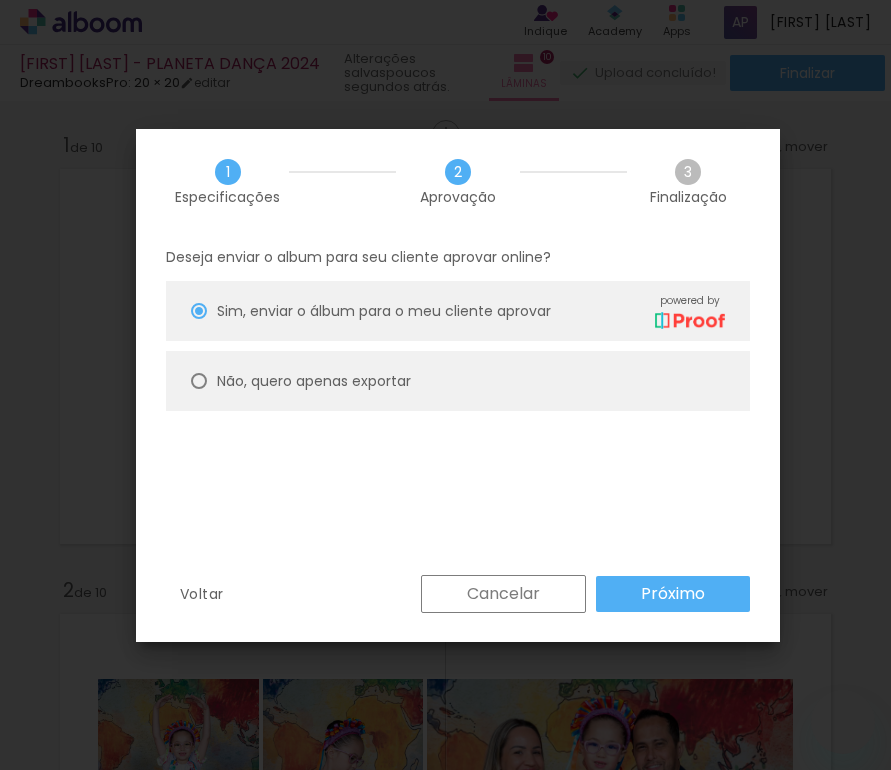 scroll, scrollTop: 0, scrollLeft: 0, axis: both 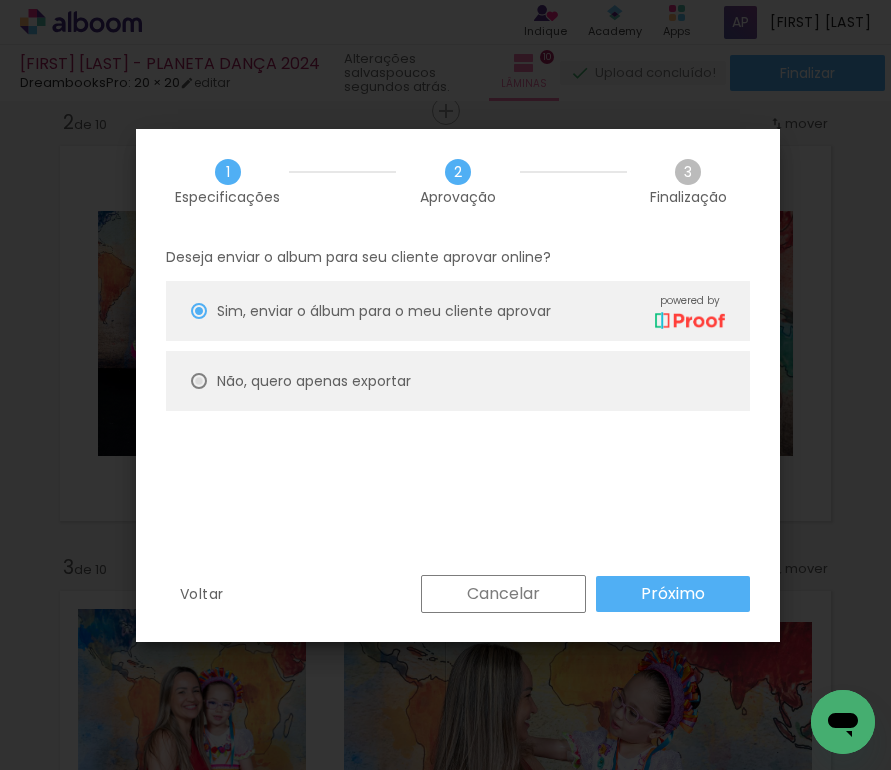 click at bounding box center (199, 311) 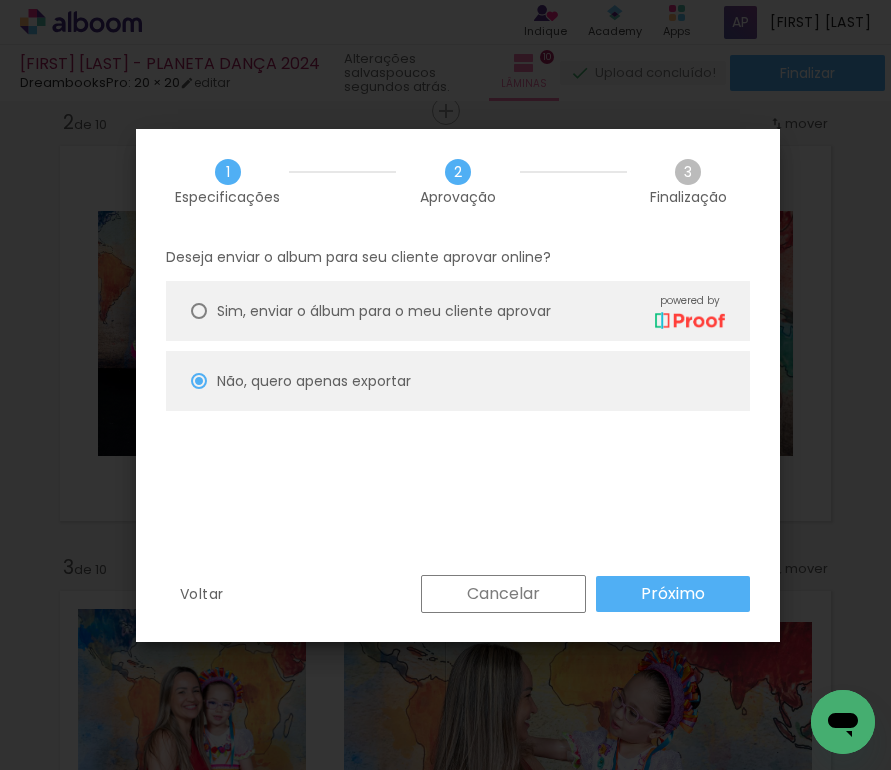 click on "Próximo" at bounding box center (0, 0) 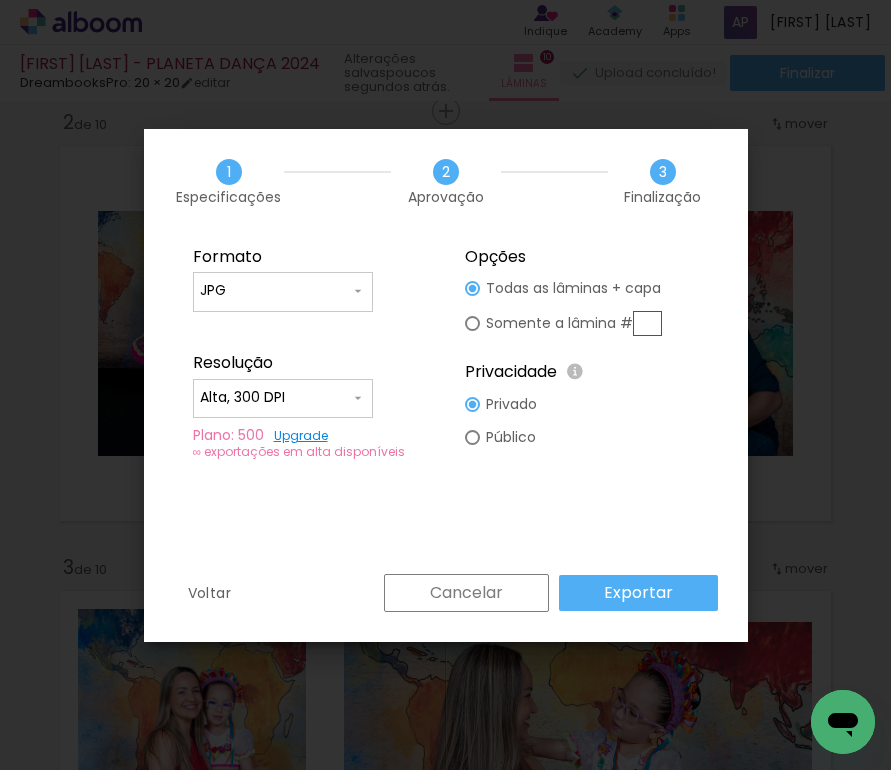 click on "Exportar" at bounding box center (0, 0) 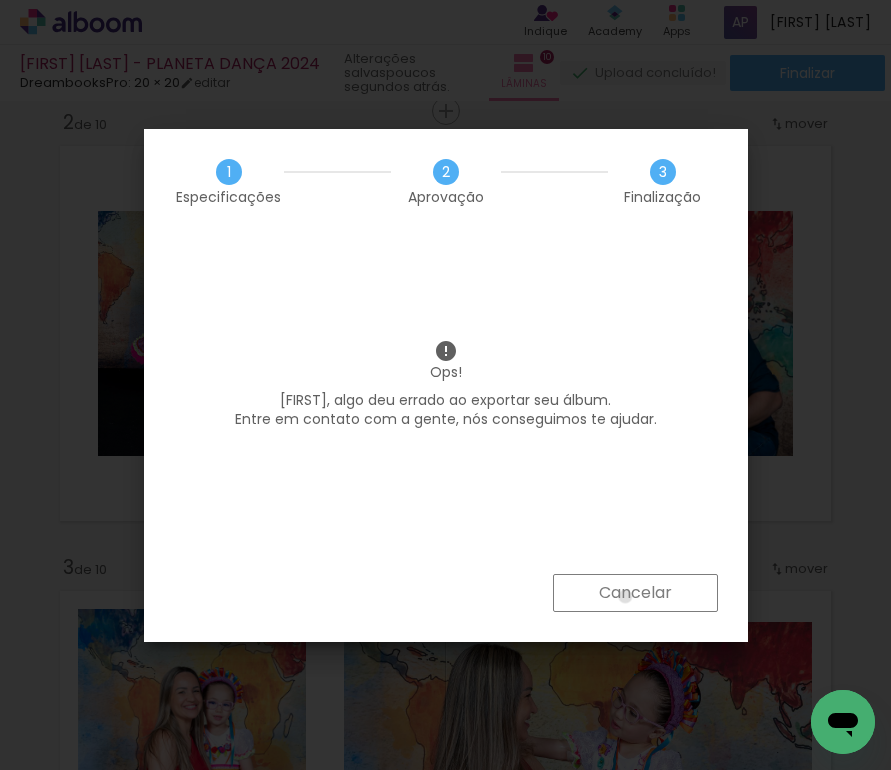 click on "Cancelar" at bounding box center (0, 0) 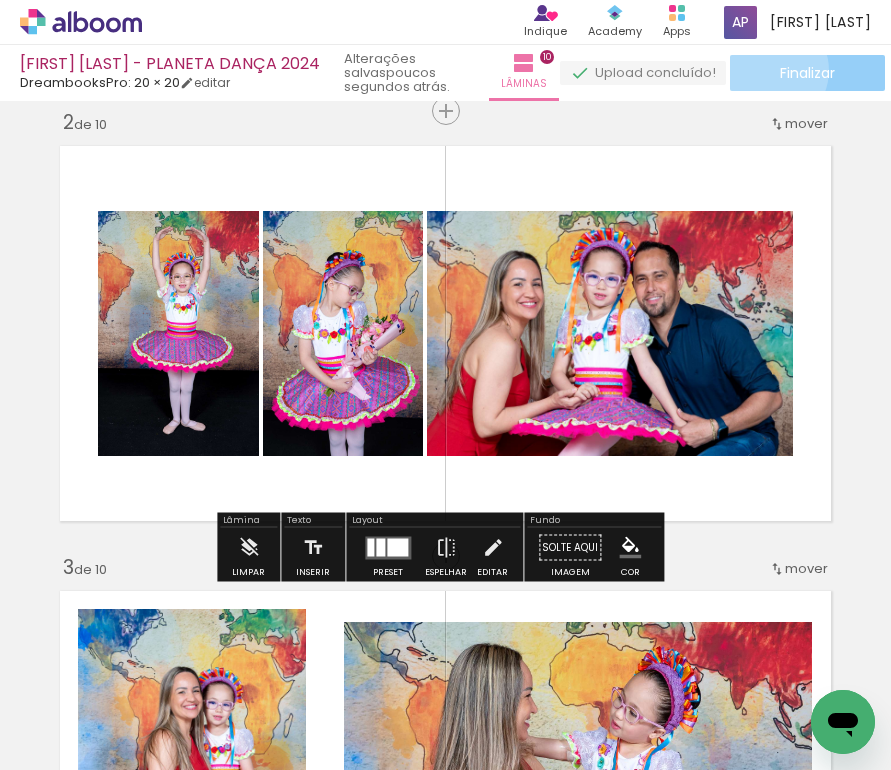 click on "Finalizar" 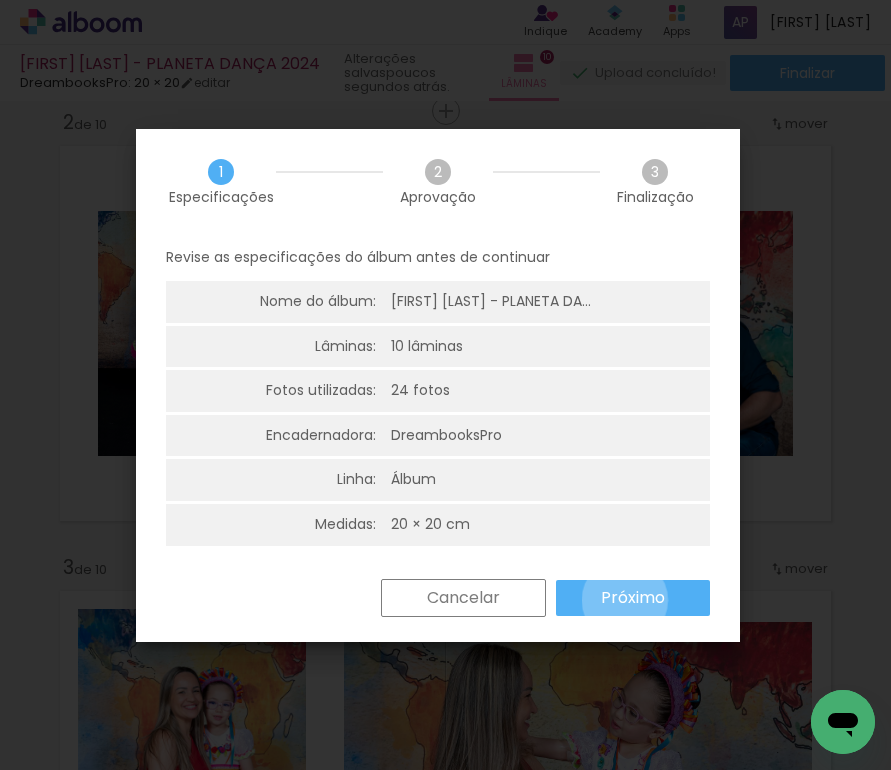 click on "Próximo" at bounding box center (0, 0) 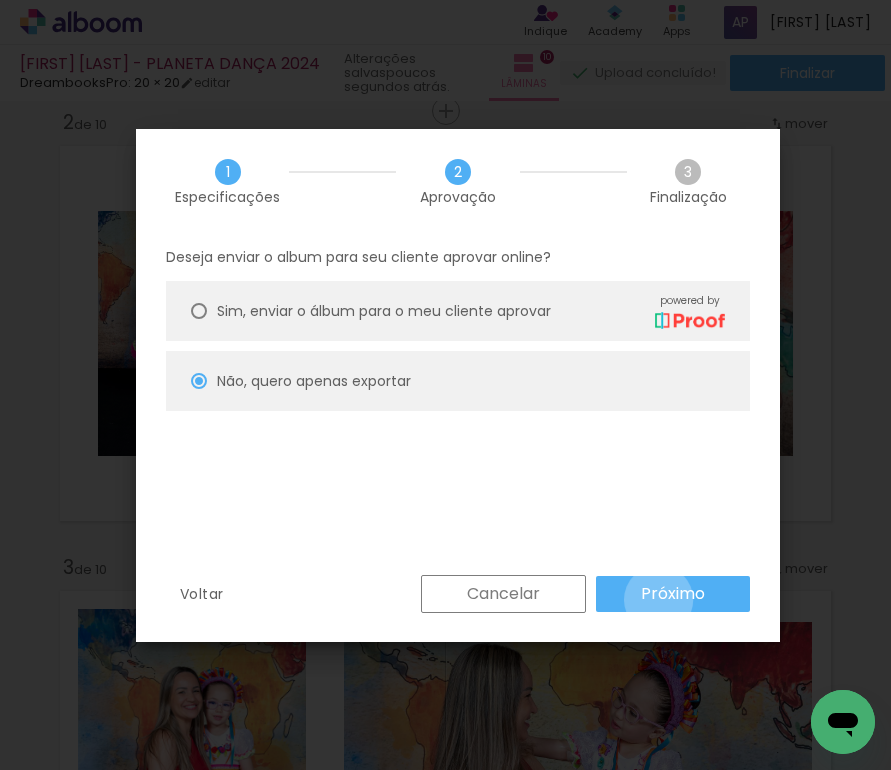 click on "Próximo" at bounding box center (0, 0) 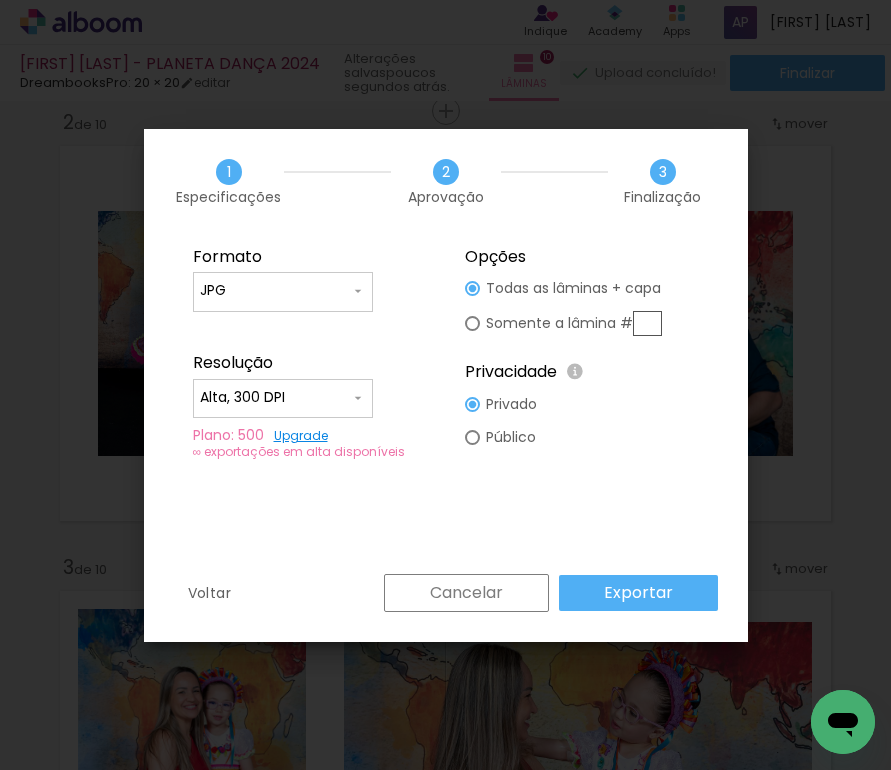 click on "Exportar" at bounding box center [0, 0] 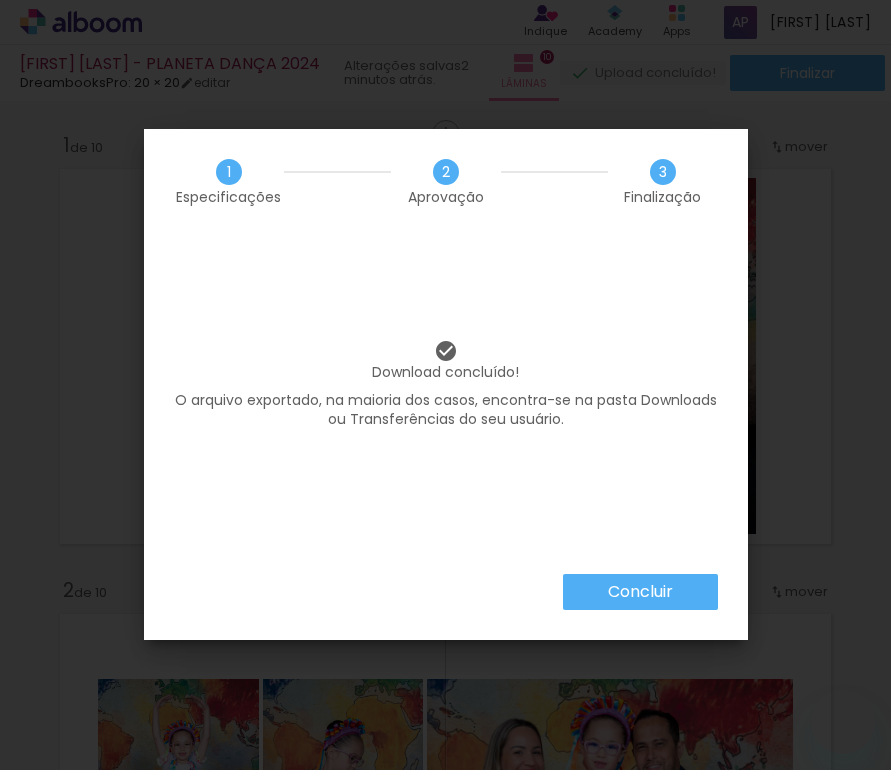 scroll, scrollTop: 0, scrollLeft: 0, axis: both 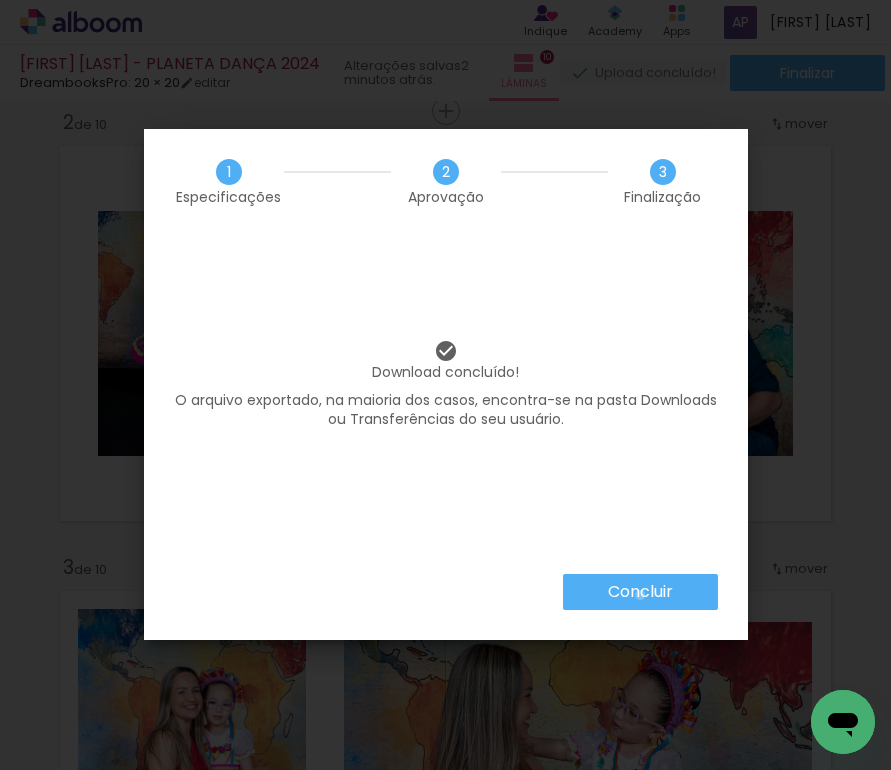 click on "Concluir" at bounding box center (0, 0) 